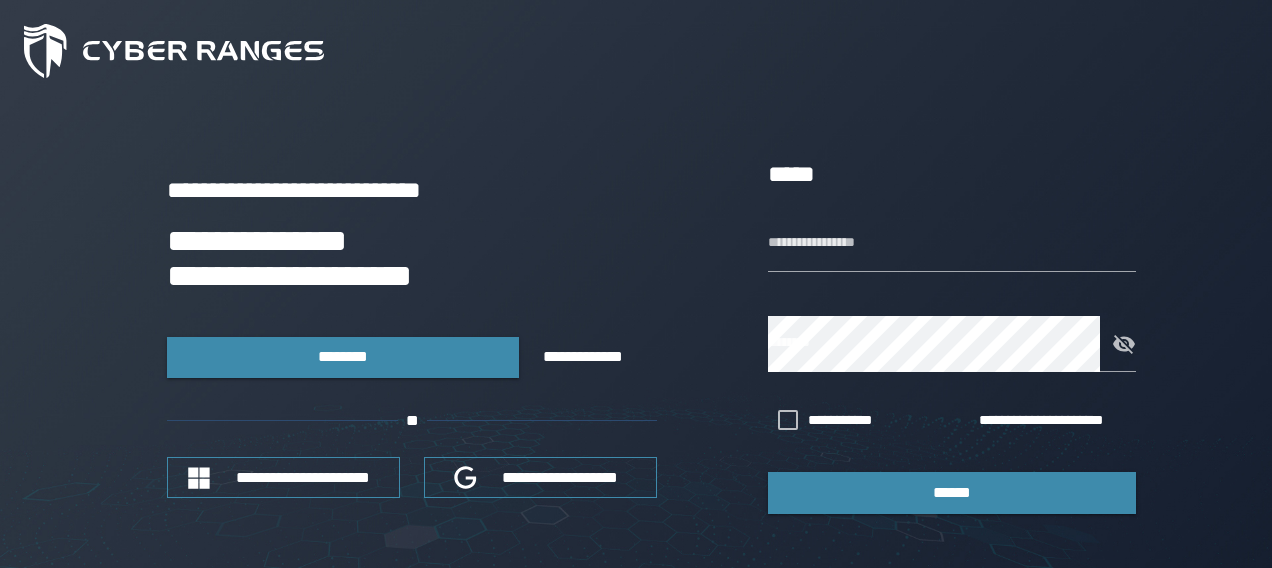 scroll, scrollTop: 0, scrollLeft: 0, axis: both 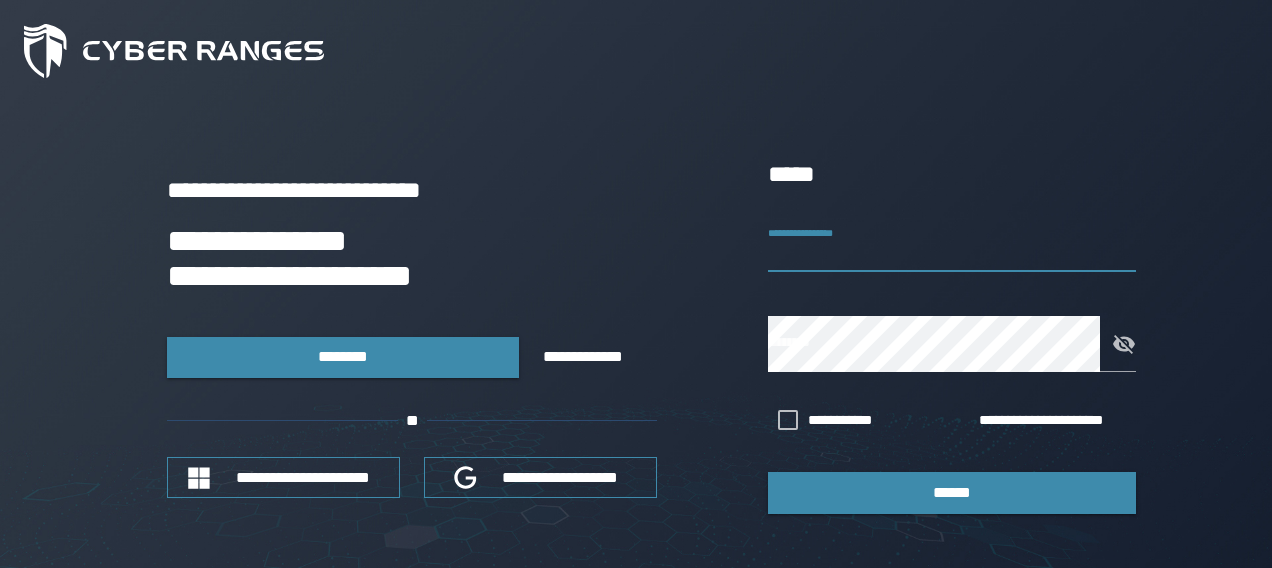 click on "**********" at bounding box center [952, 244] 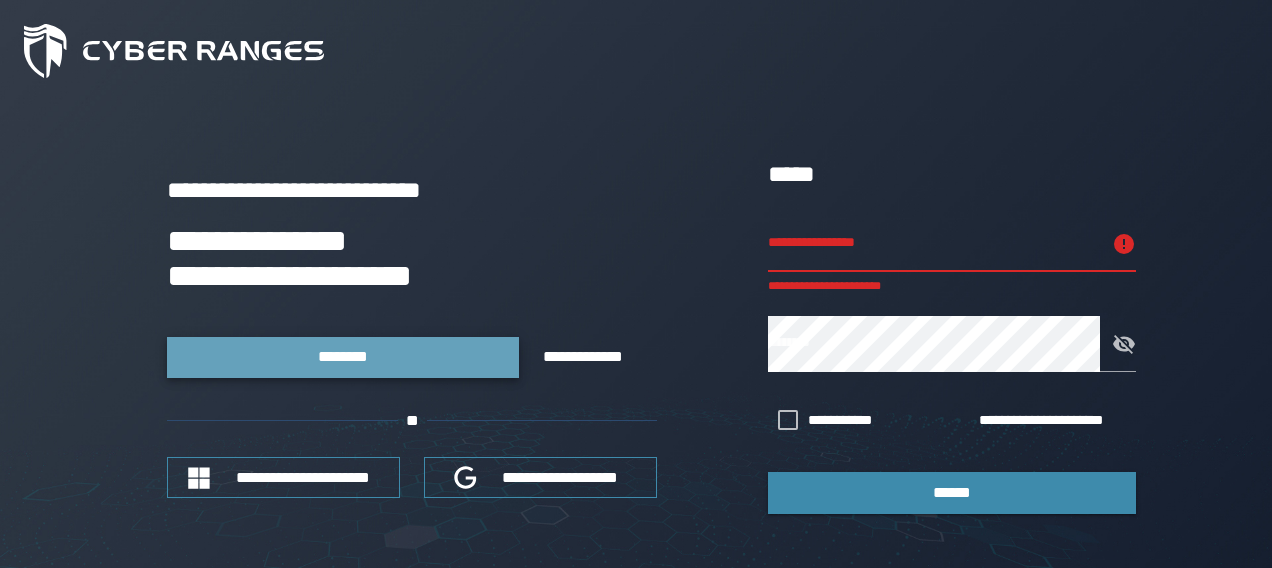 click on "********" at bounding box center (342, 356) 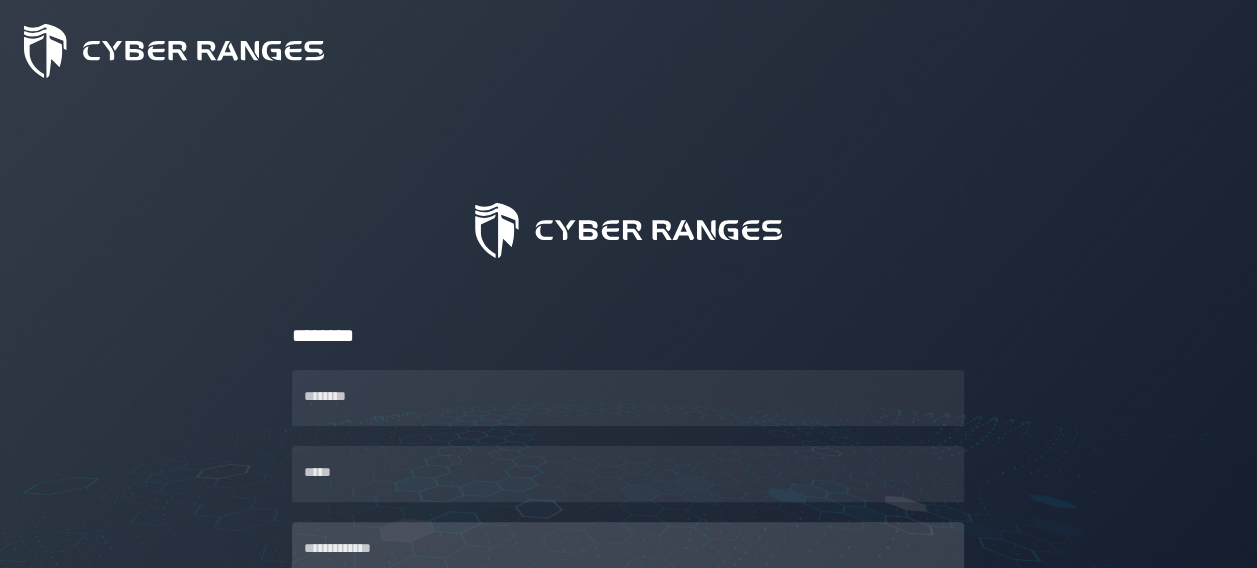 scroll, scrollTop: 200, scrollLeft: 0, axis: vertical 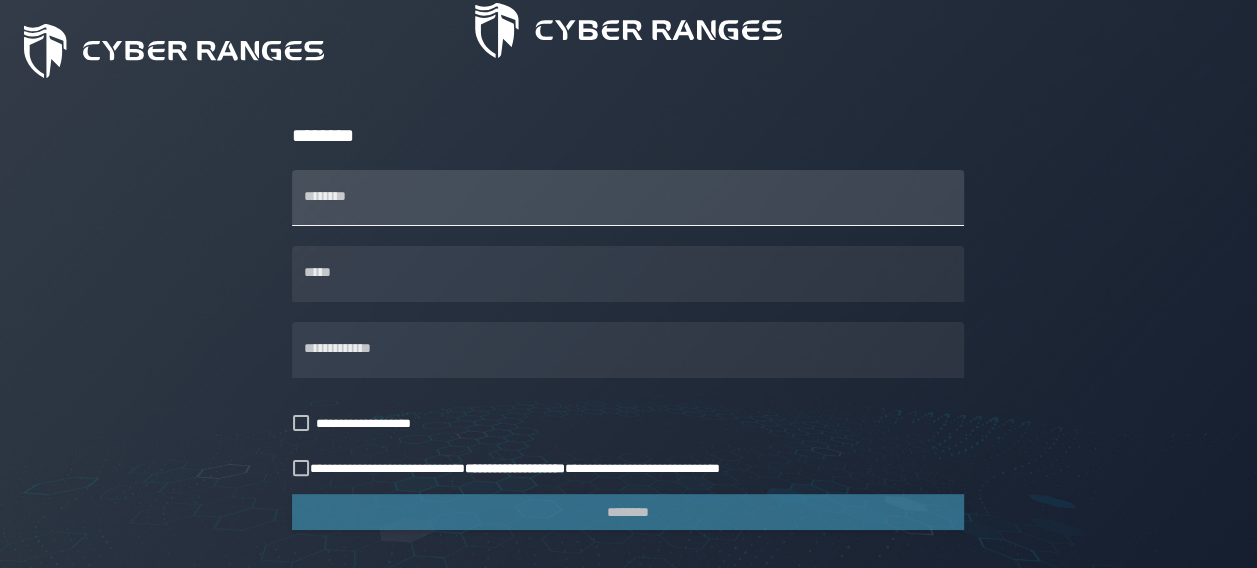 click on "********" at bounding box center [628, 198] 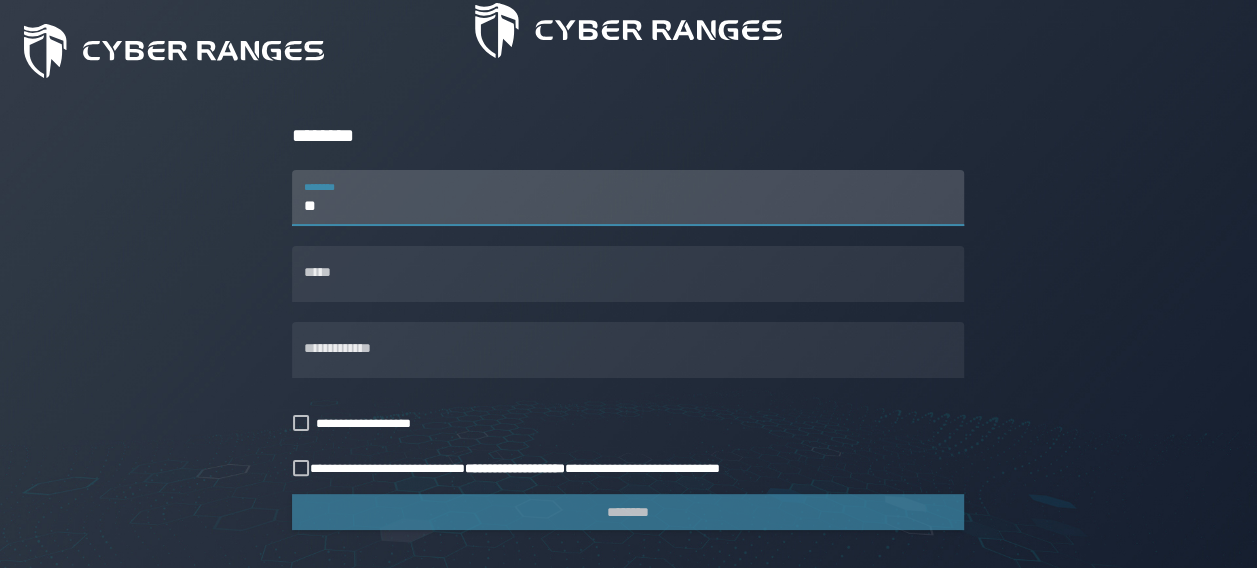 type on "*" 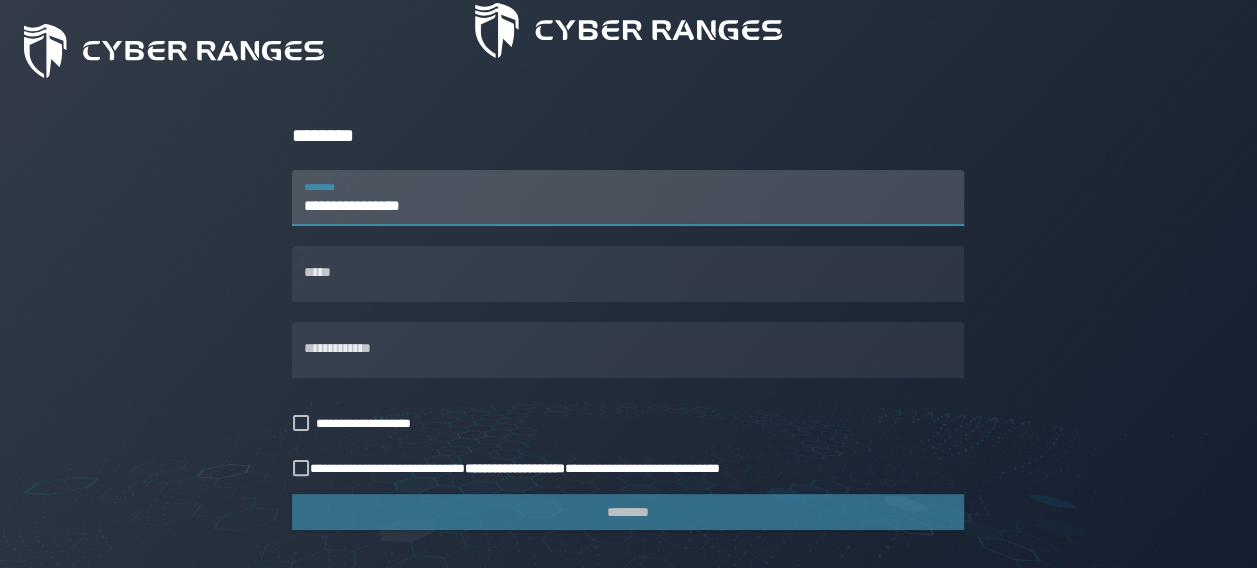 type on "**********" 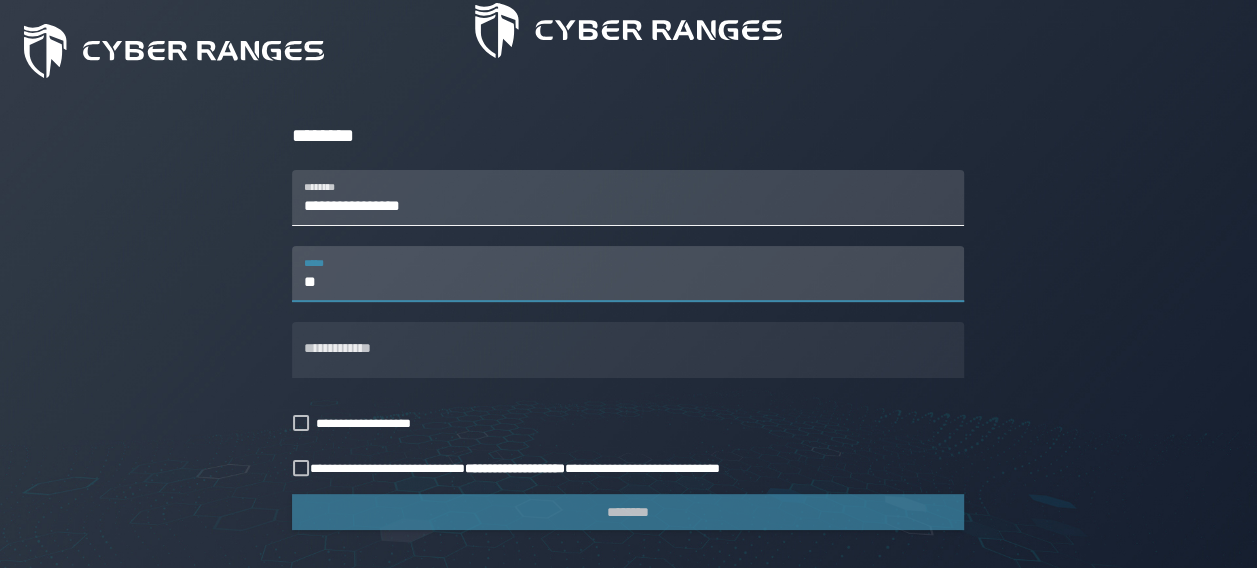 type on "*" 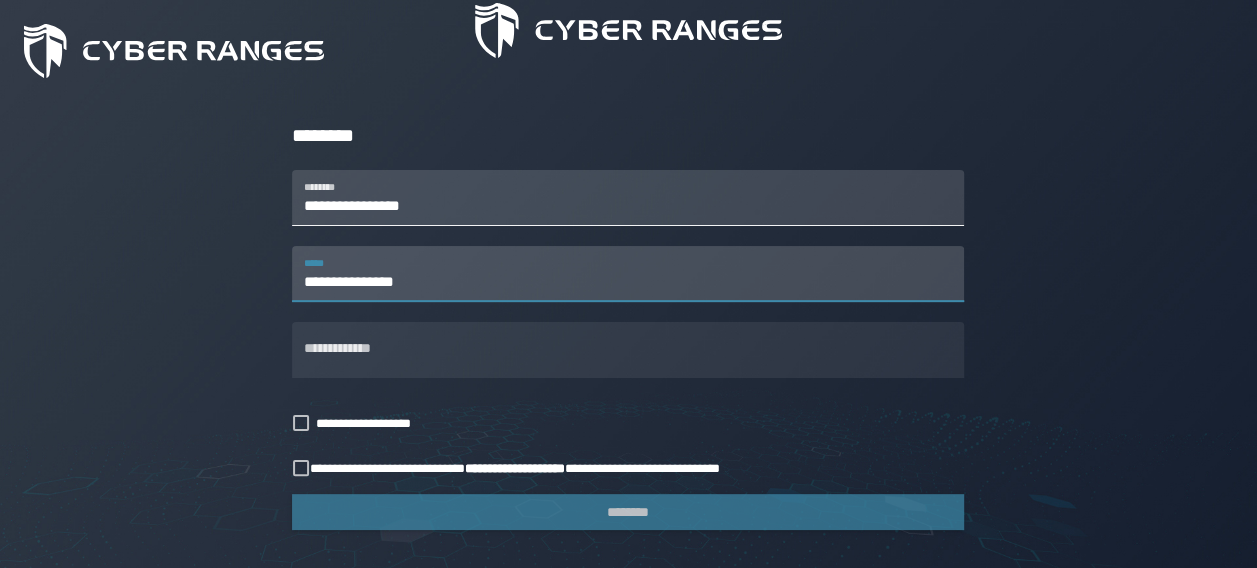 type on "**********" 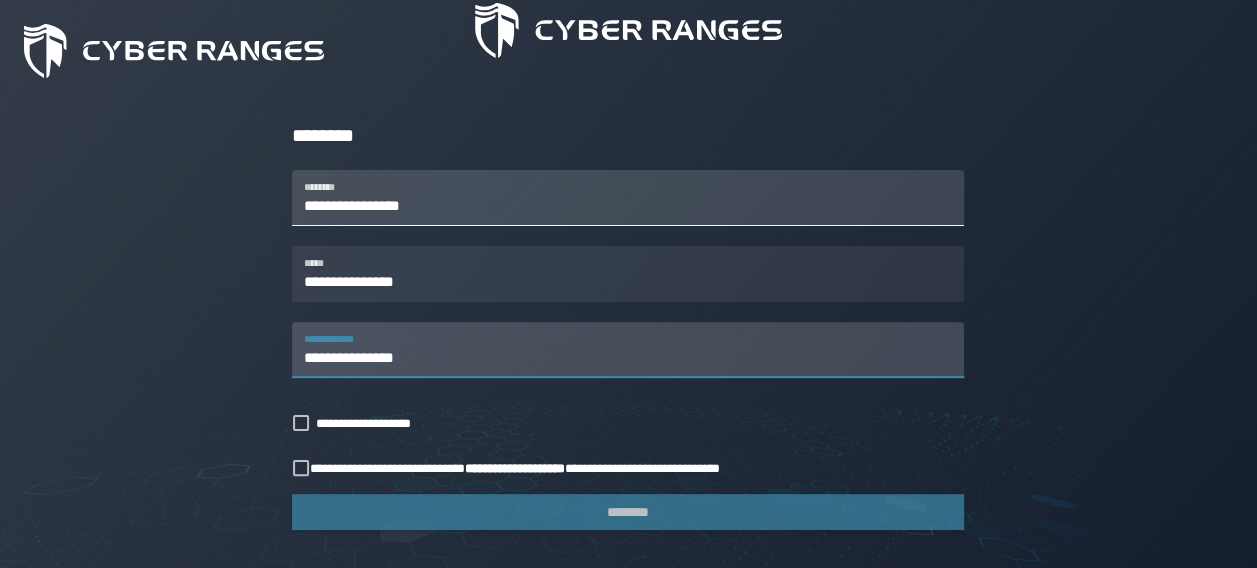 type on "**********" 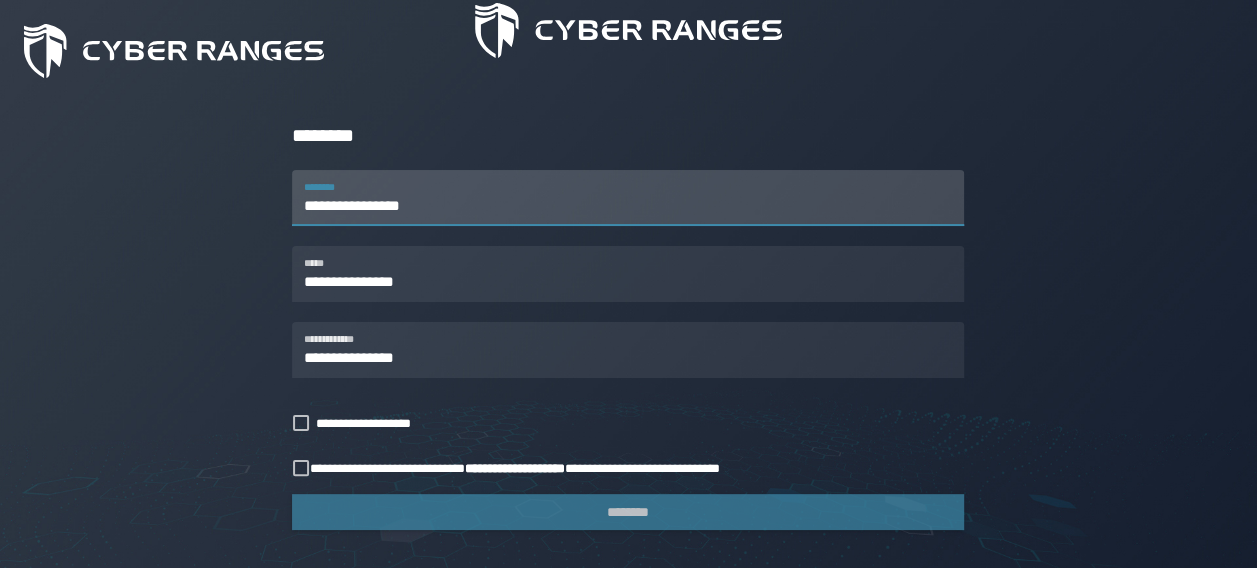 drag, startPoint x: 458, startPoint y: 206, endPoint x: 285, endPoint y: 198, distance: 173.18488 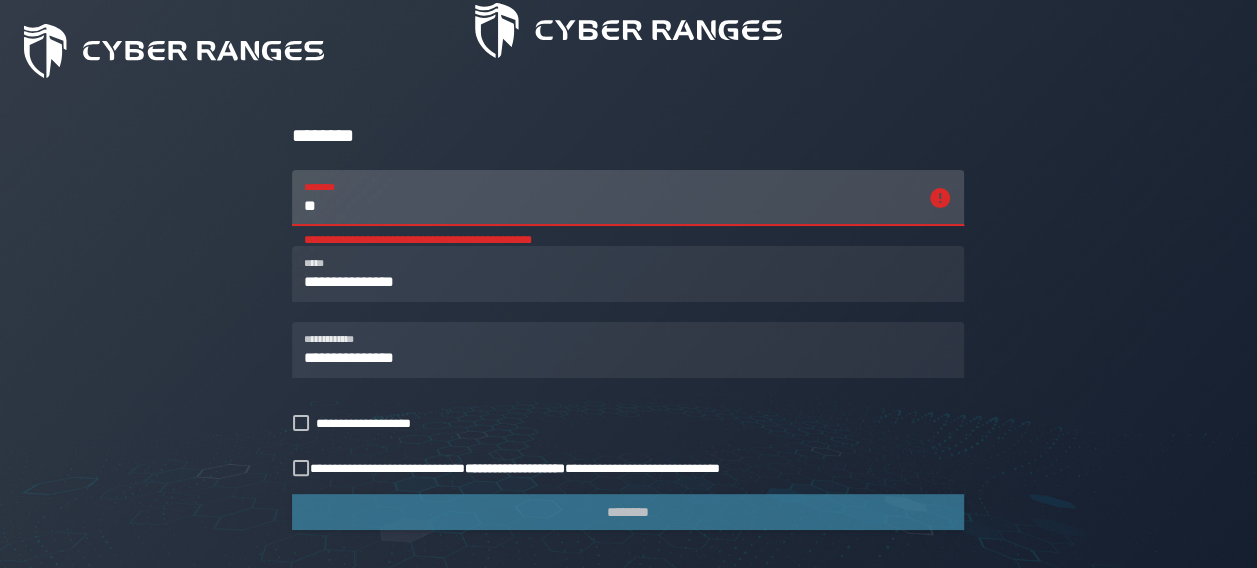 type on "*" 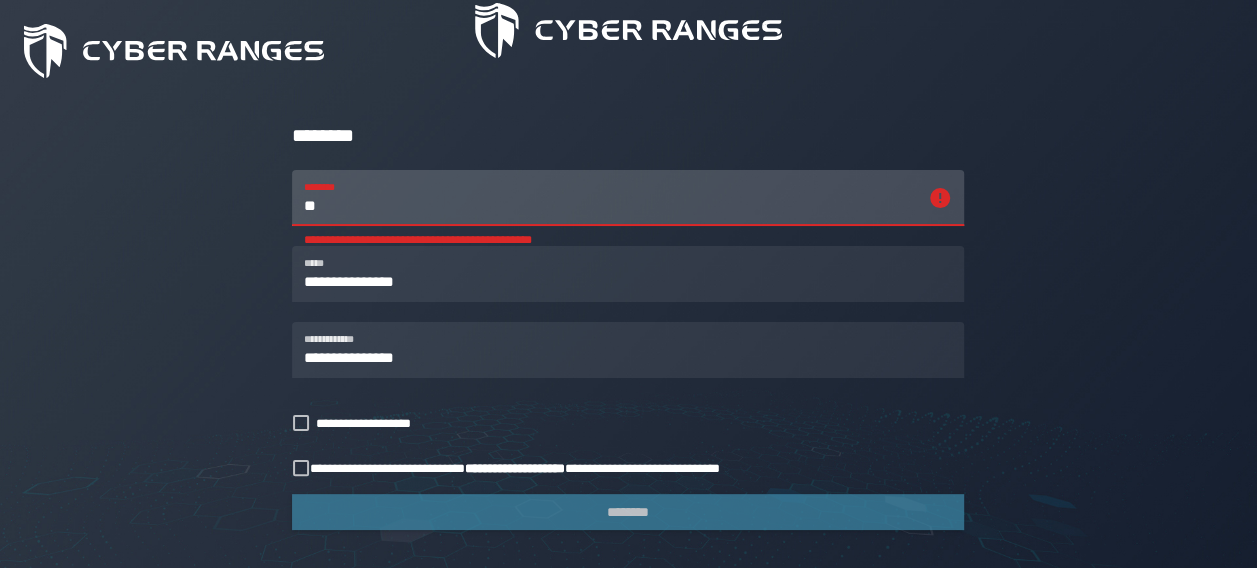 type on "*" 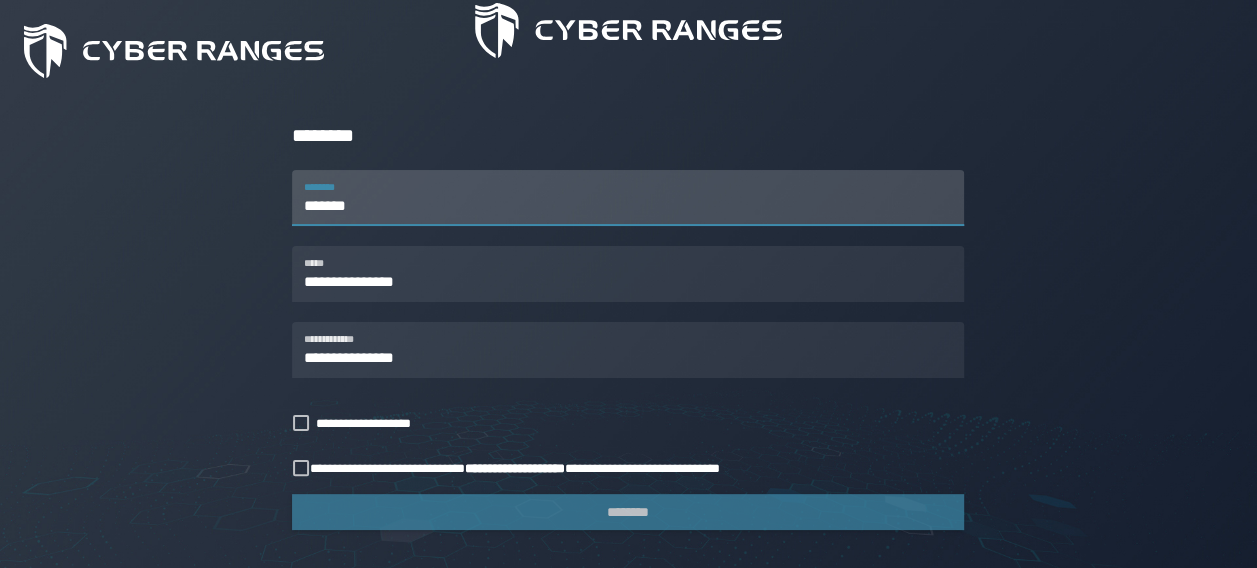 type on "*******" 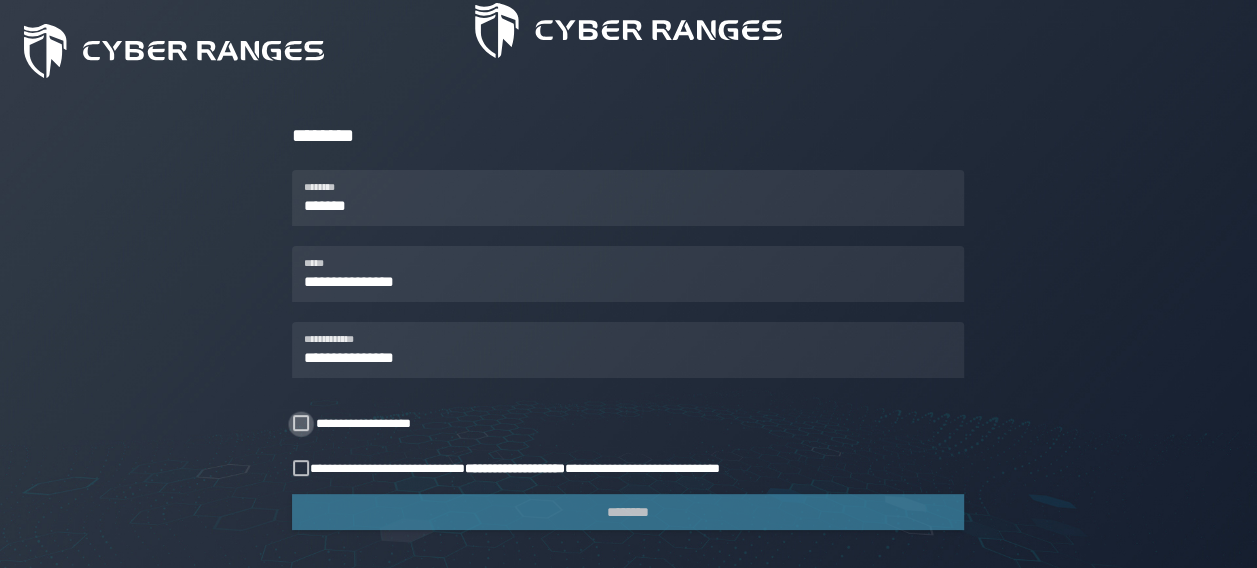 click at bounding box center [301, 424] 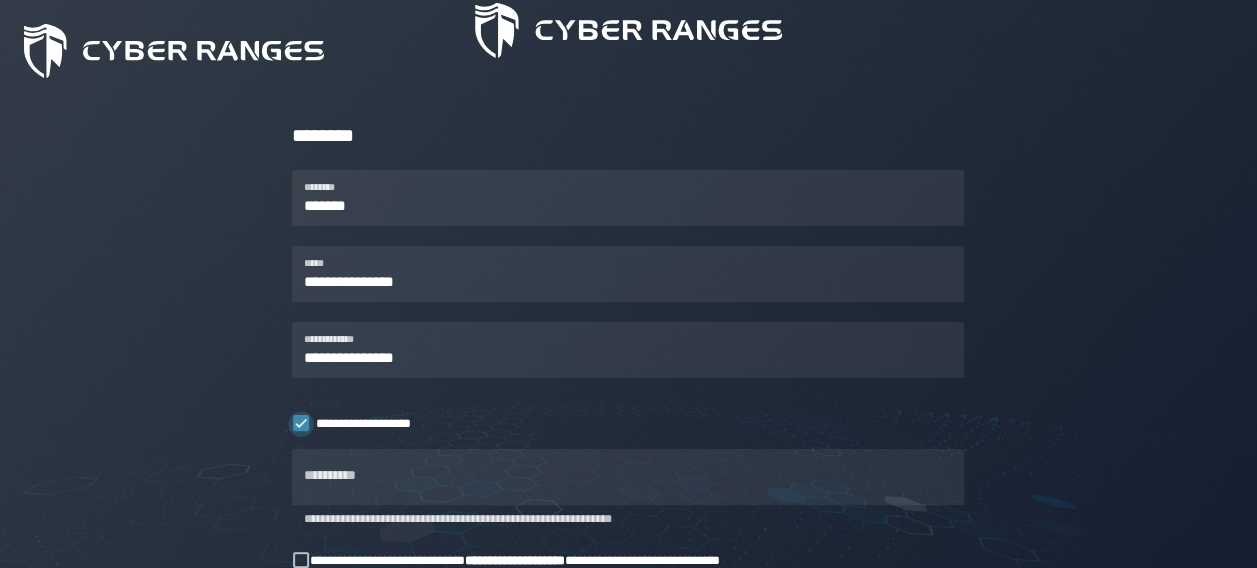 click at bounding box center [301, 424] 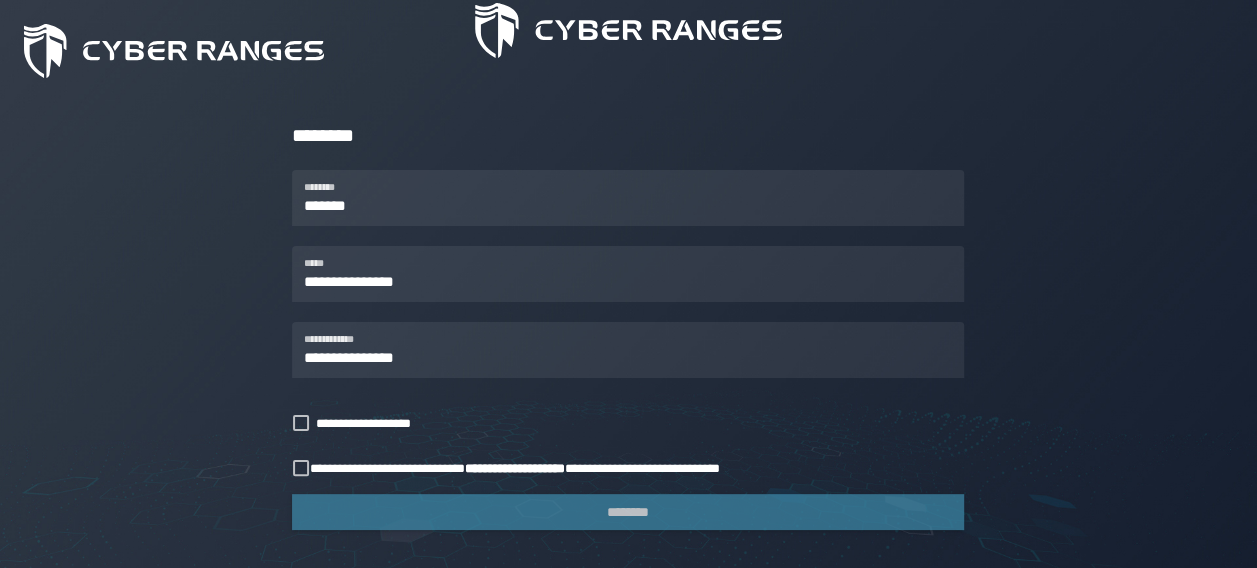 click on "**********" 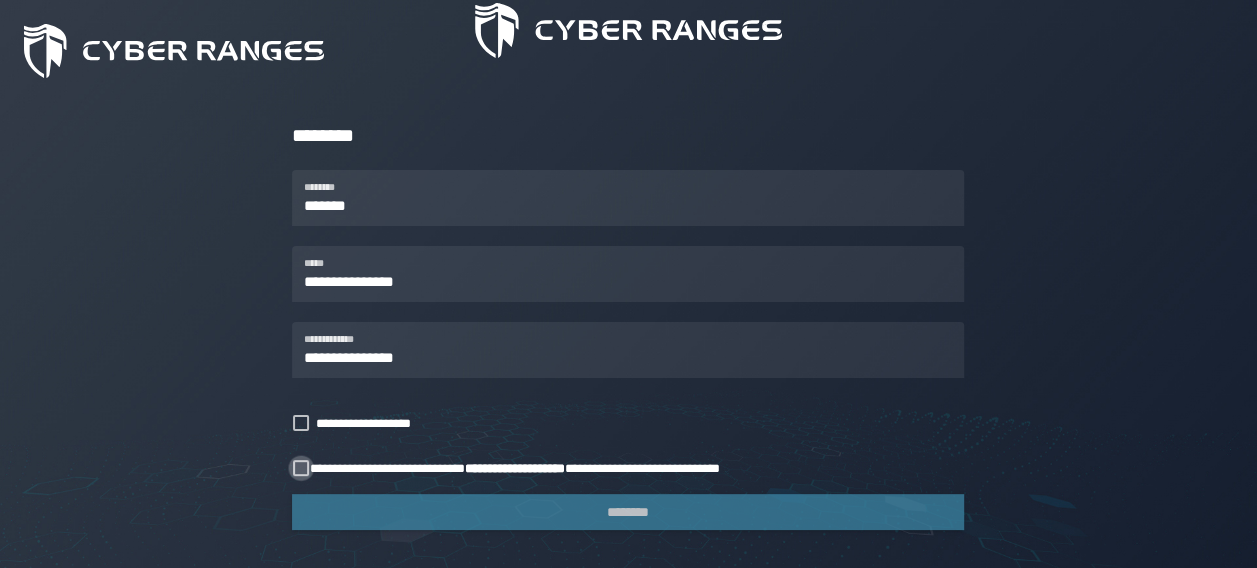 click at bounding box center [301, 468] 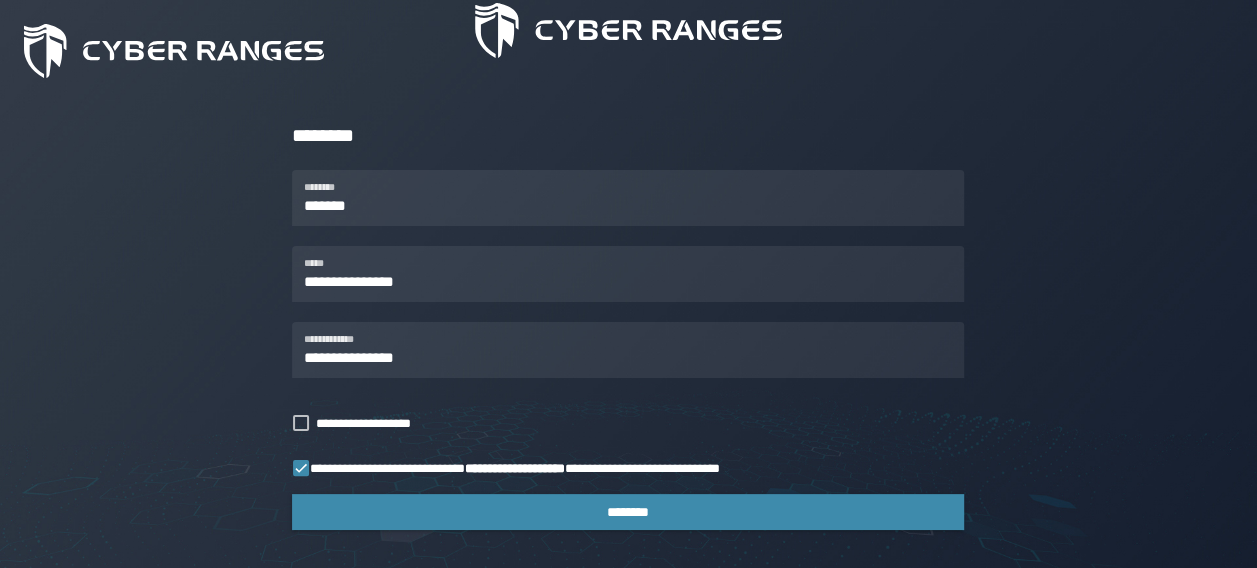 scroll, scrollTop: 336, scrollLeft: 0, axis: vertical 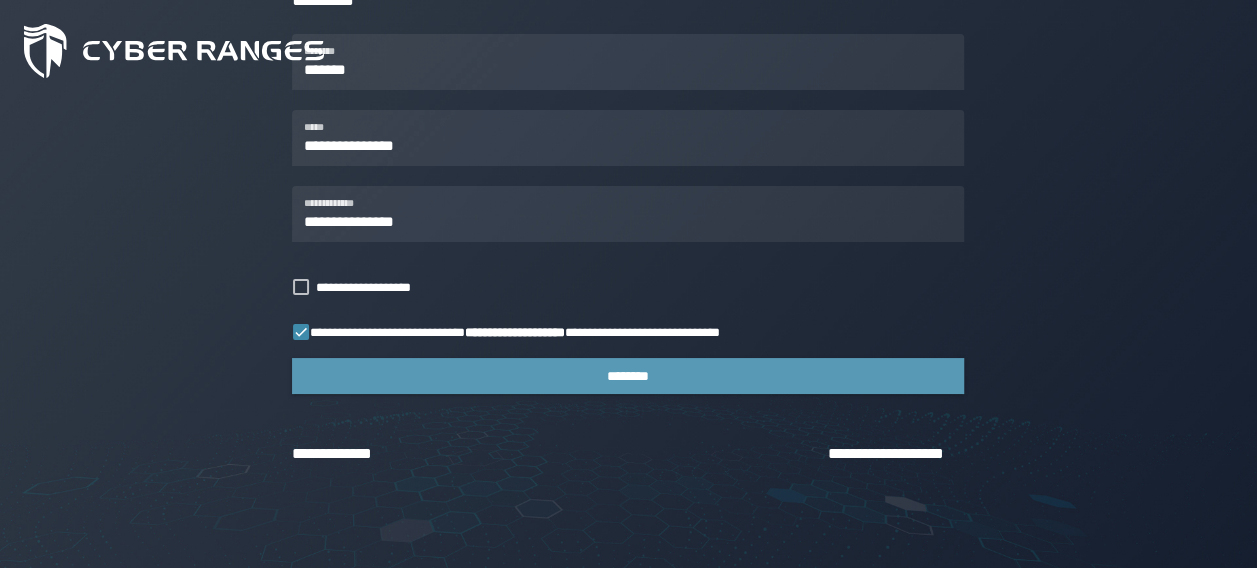 click on "********" at bounding box center (628, 376) 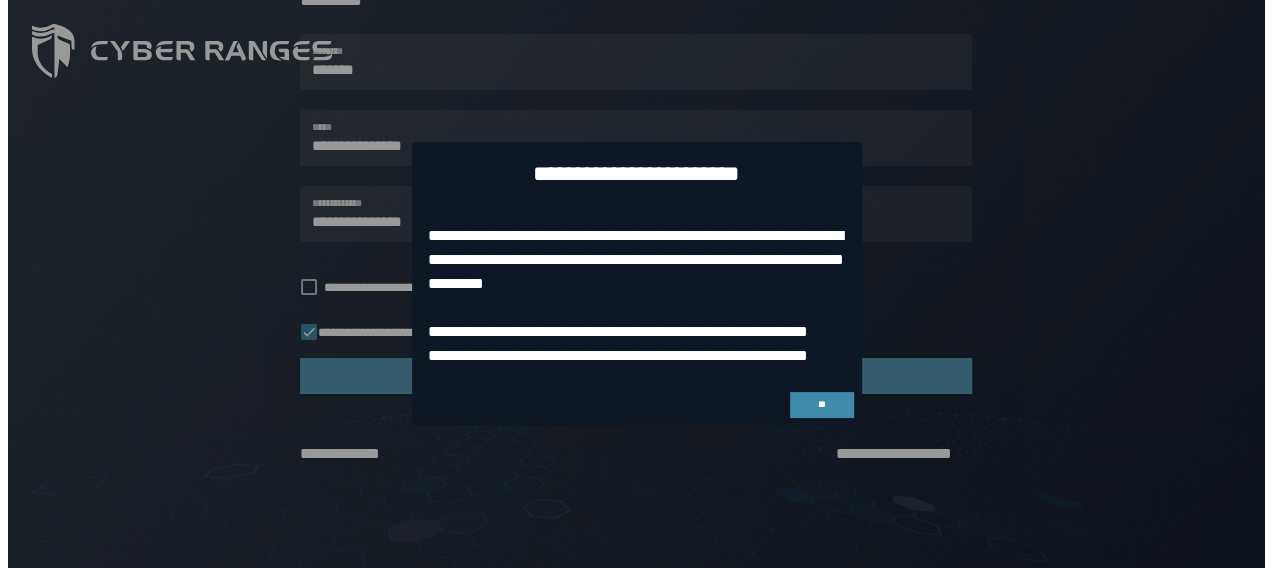 scroll, scrollTop: 0, scrollLeft: 0, axis: both 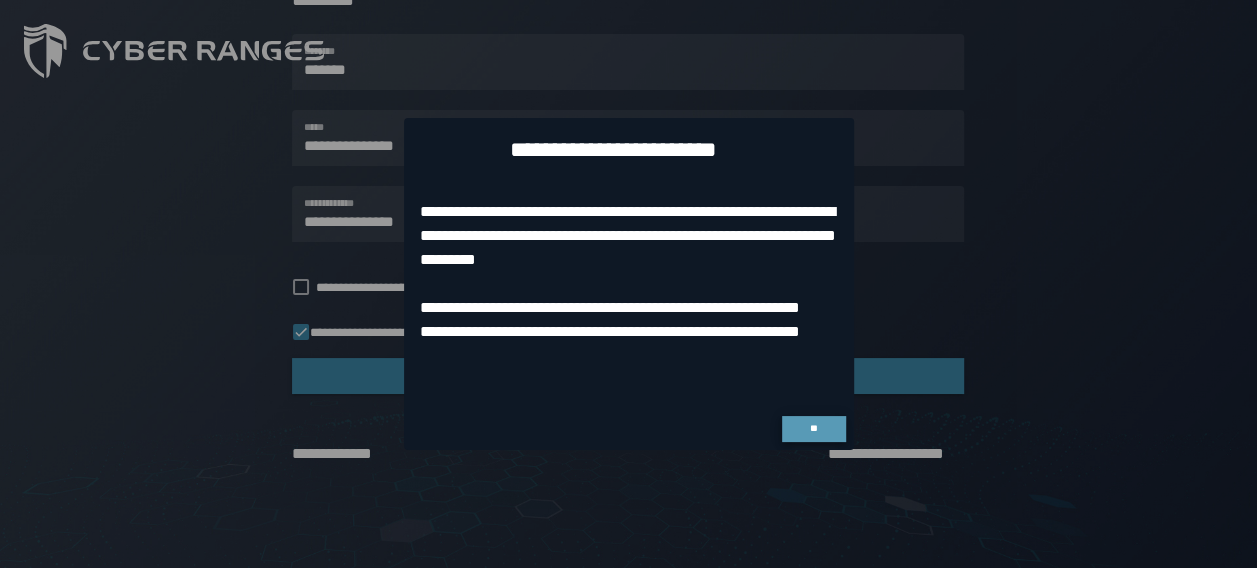 click on "**" at bounding box center (813, 428) 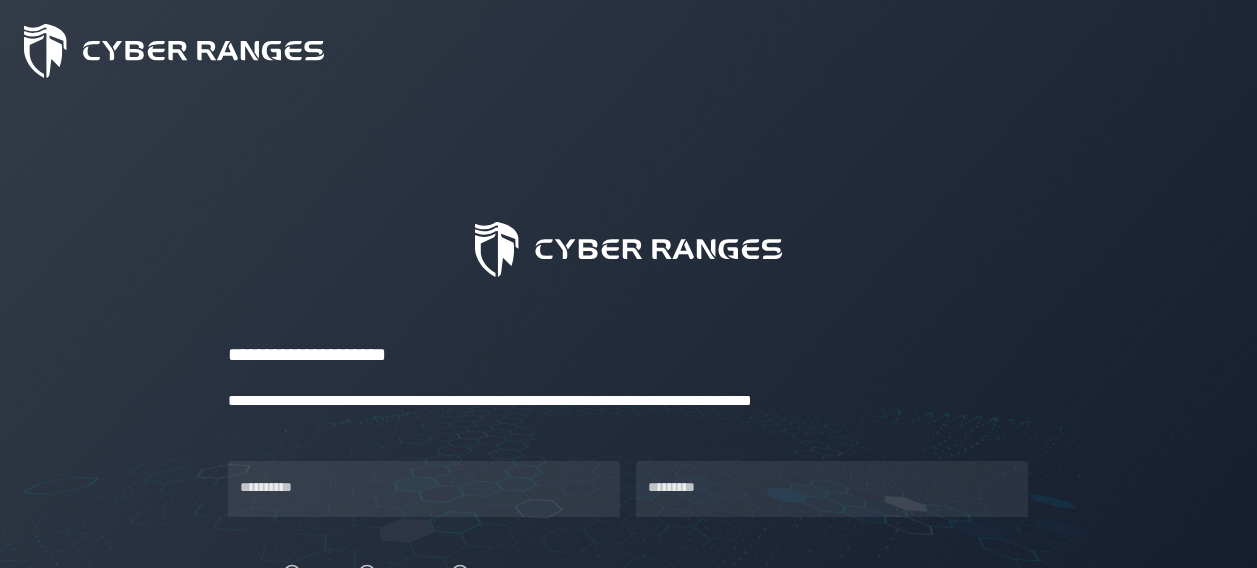 scroll, scrollTop: 0, scrollLeft: 0, axis: both 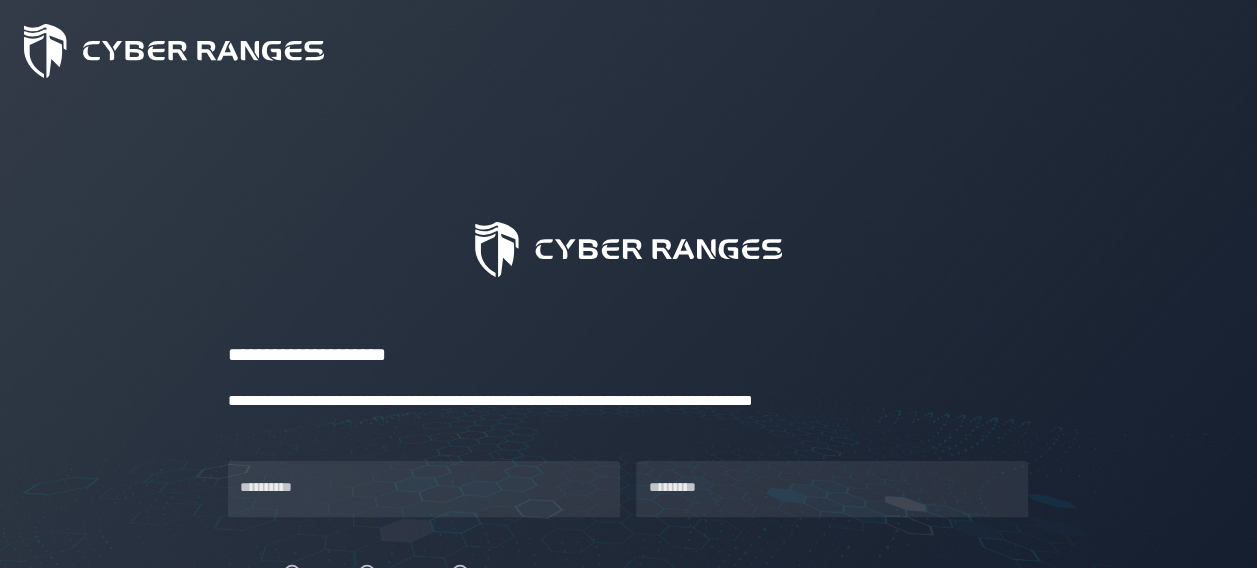 click at bounding box center (628, 249) 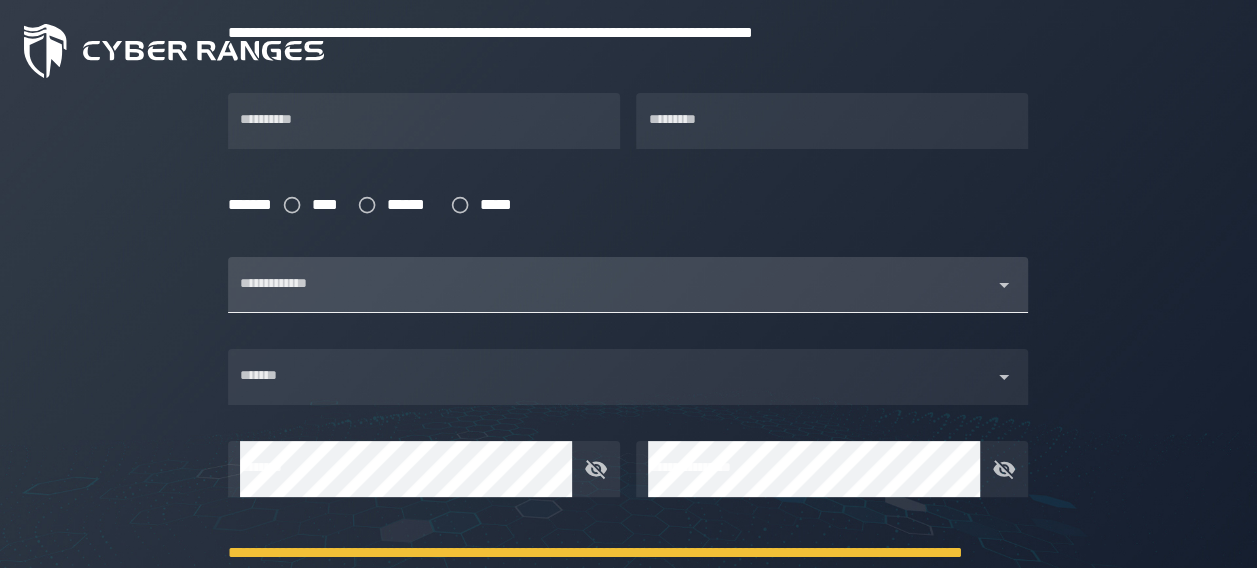 scroll, scrollTop: 268, scrollLeft: 0, axis: vertical 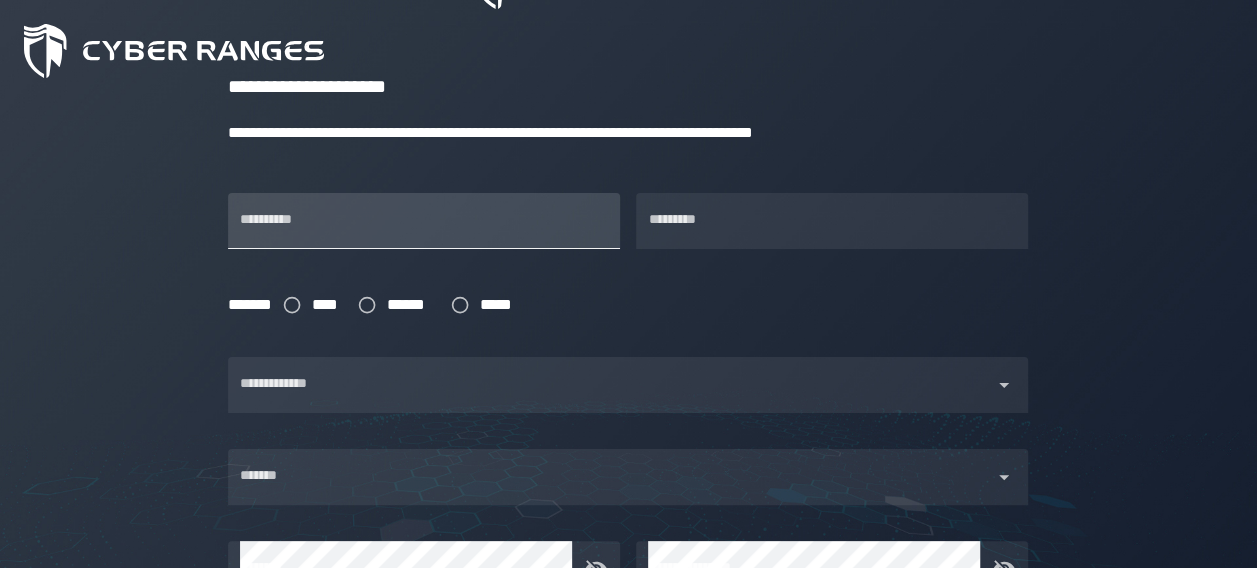 click on "**********" at bounding box center (424, 221) 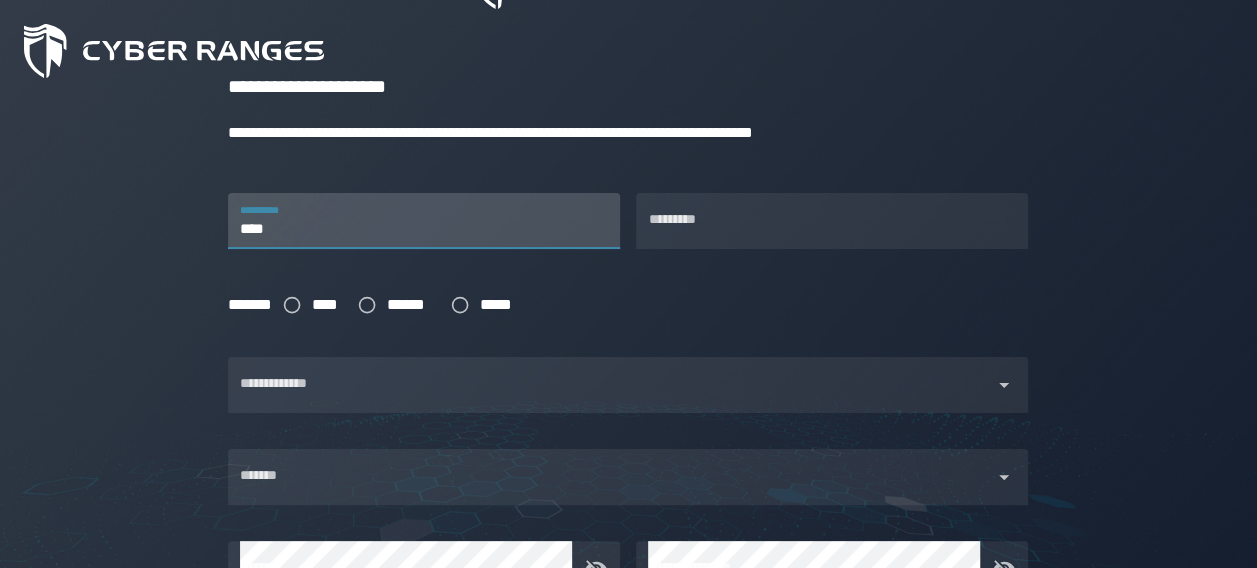 type on "****" 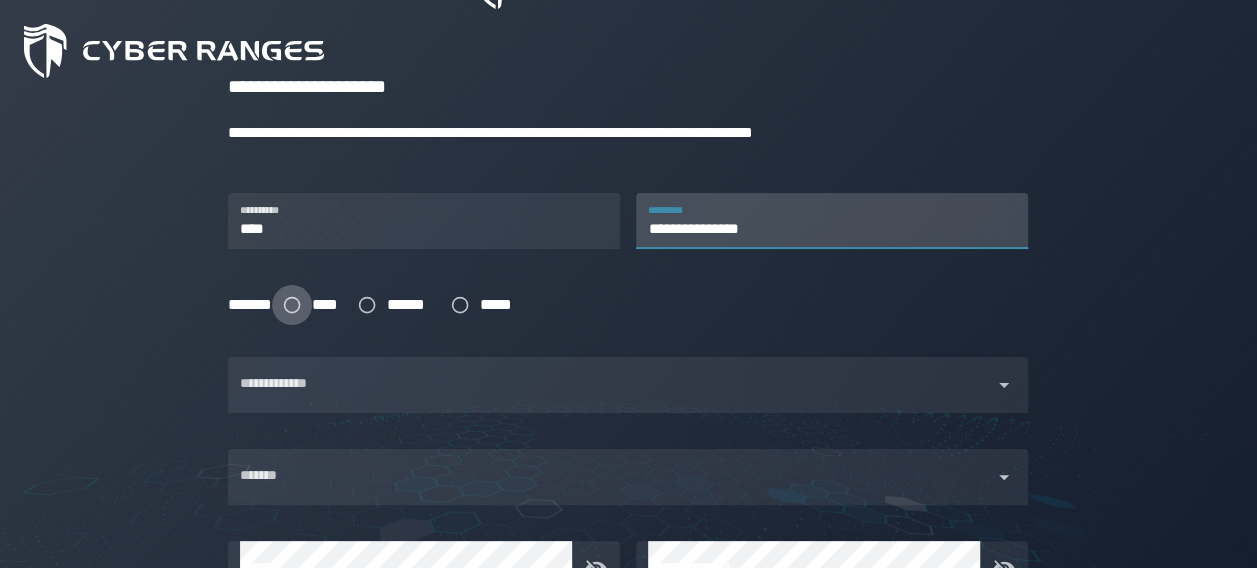 type on "**********" 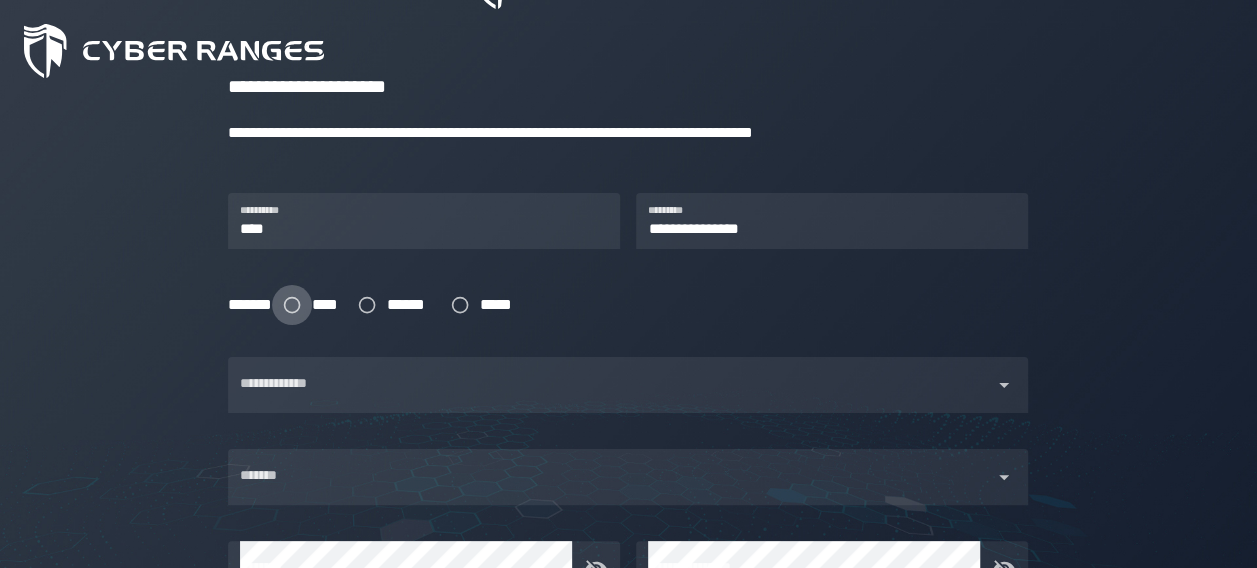click 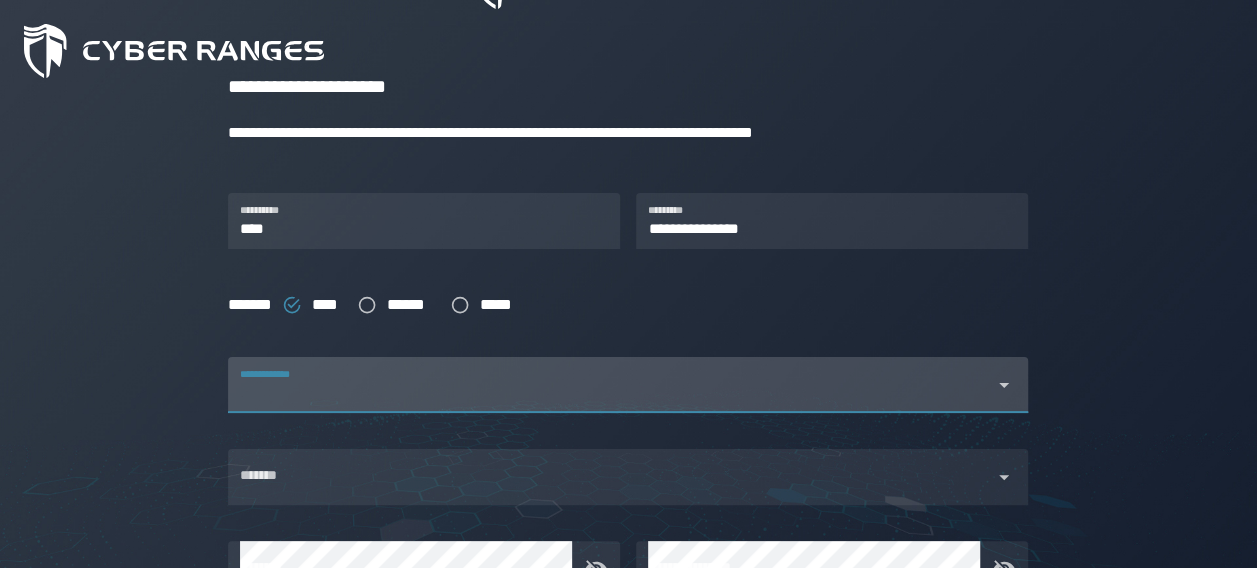 click at bounding box center [610, 397] 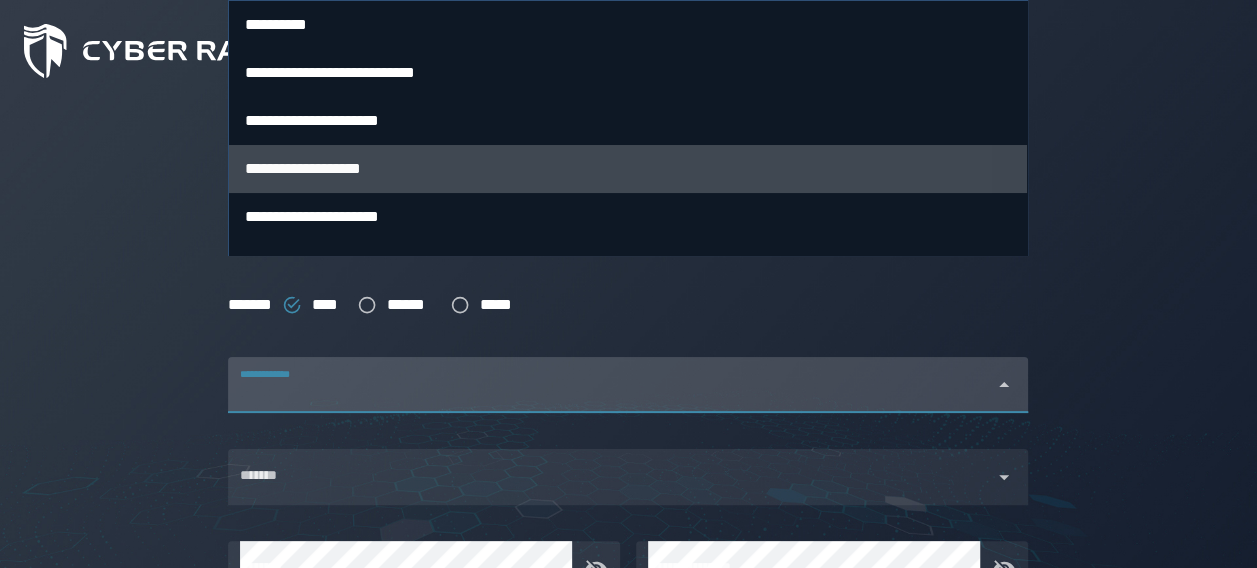 scroll, scrollTop: 368, scrollLeft: 0, axis: vertical 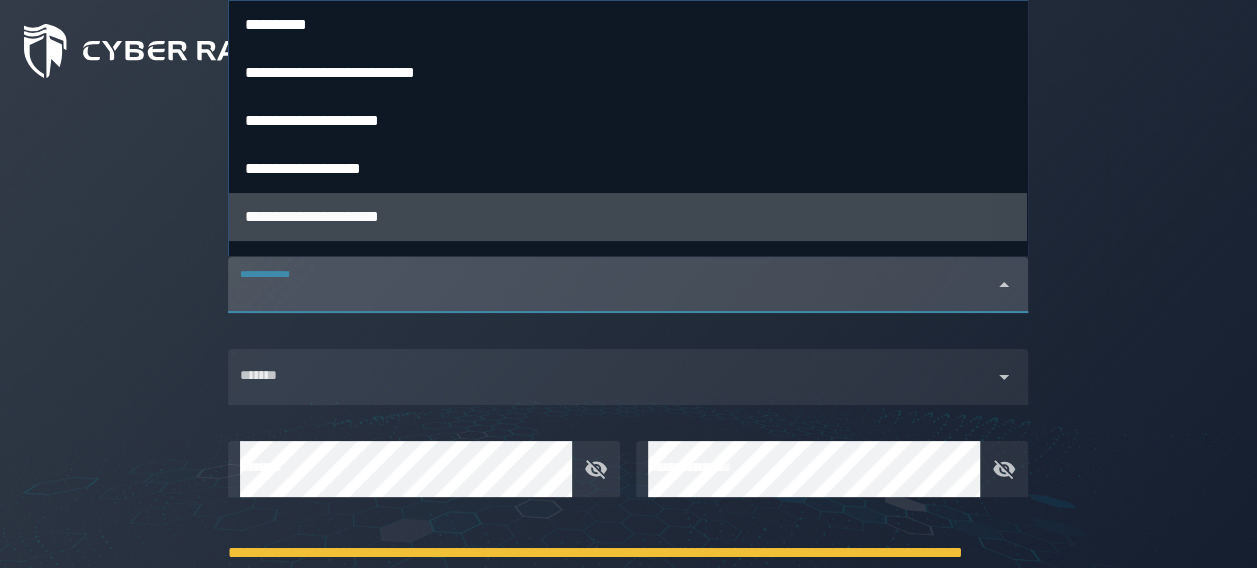 click on "**********" at bounding box center (628, 217) 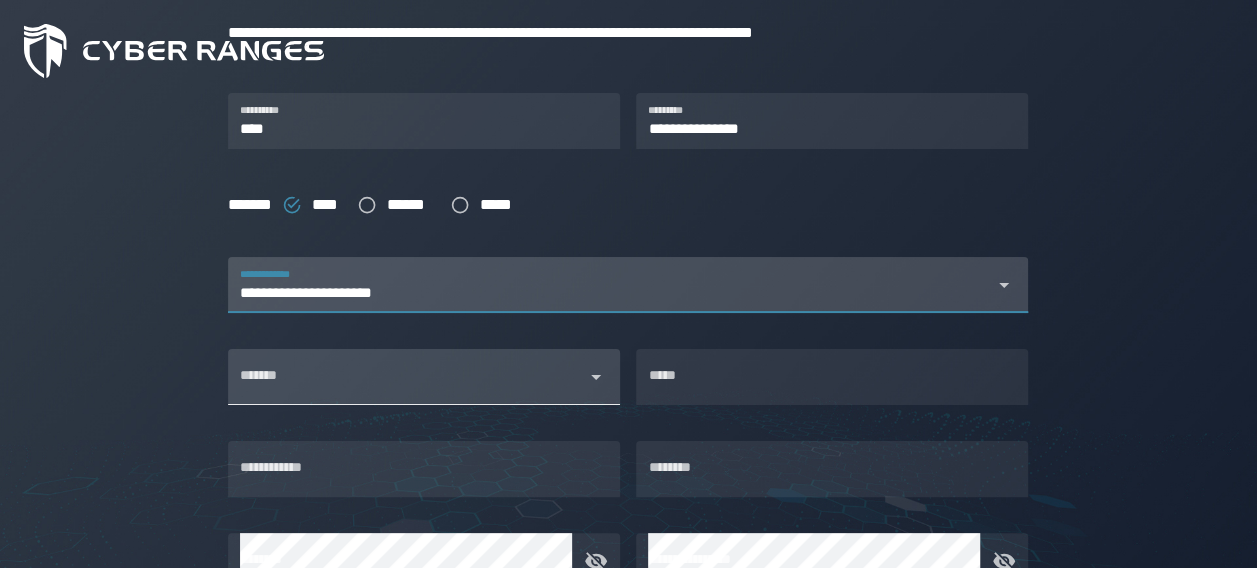 scroll, scrollTop: 468, scrollLeft: 0, axis: vertical 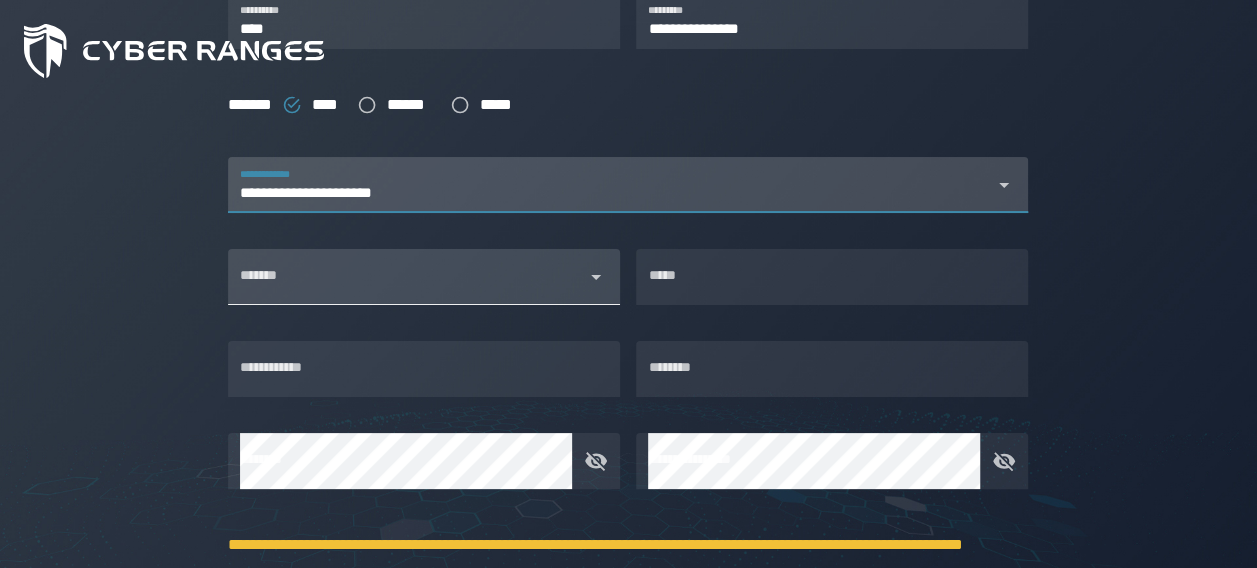 click on "*******" at bounding box center (424, 277) 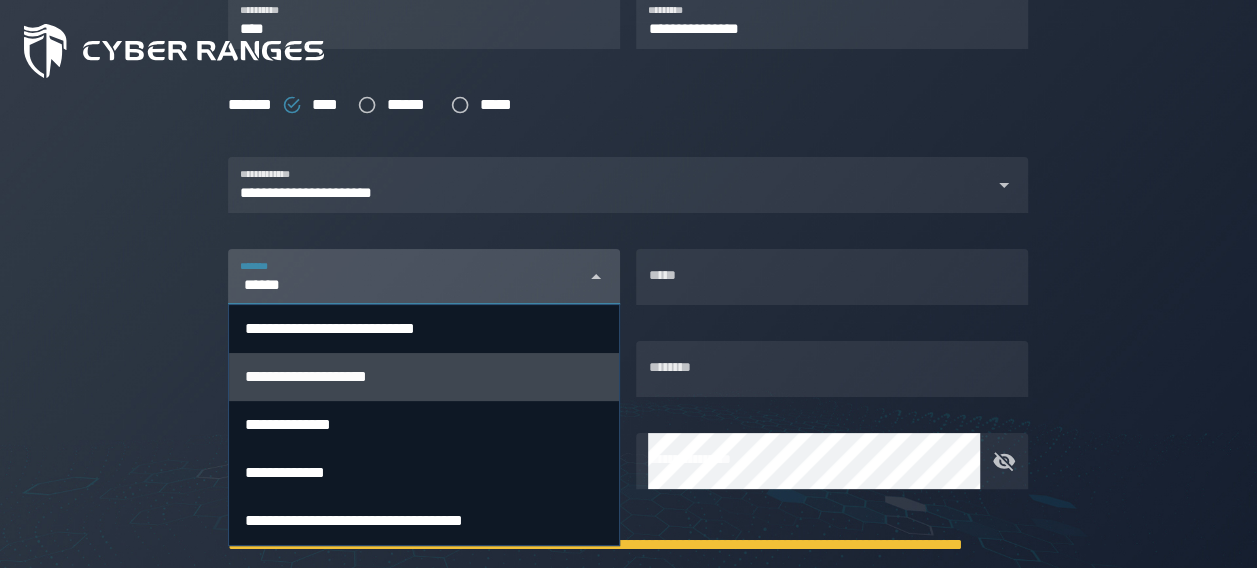 type on "******" 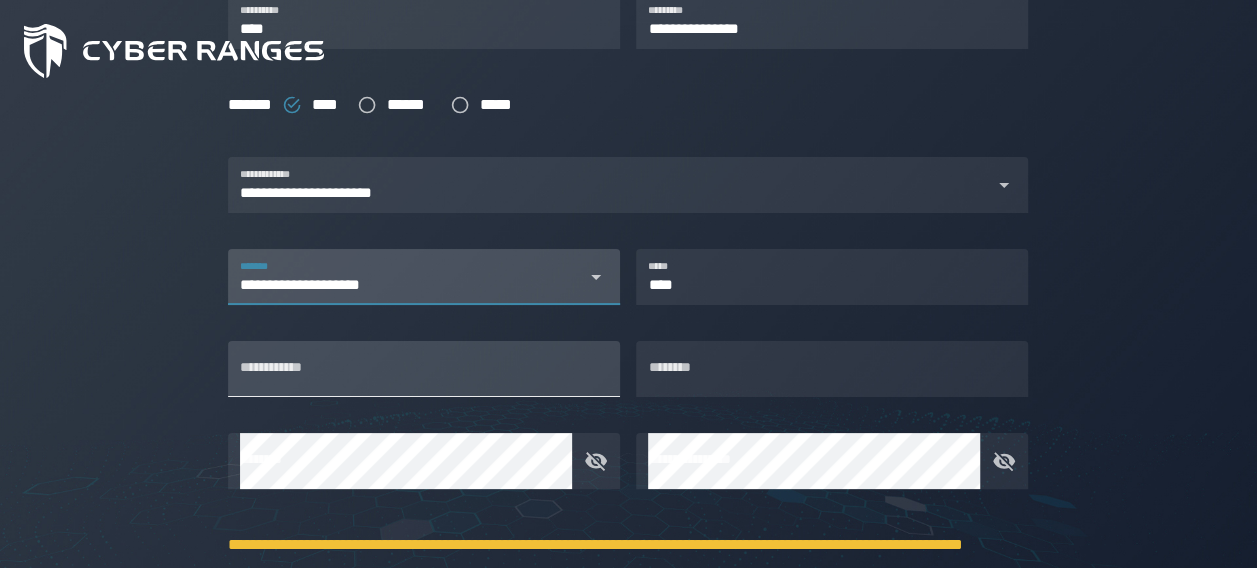click on "**********" at bounding box center [424, 369] 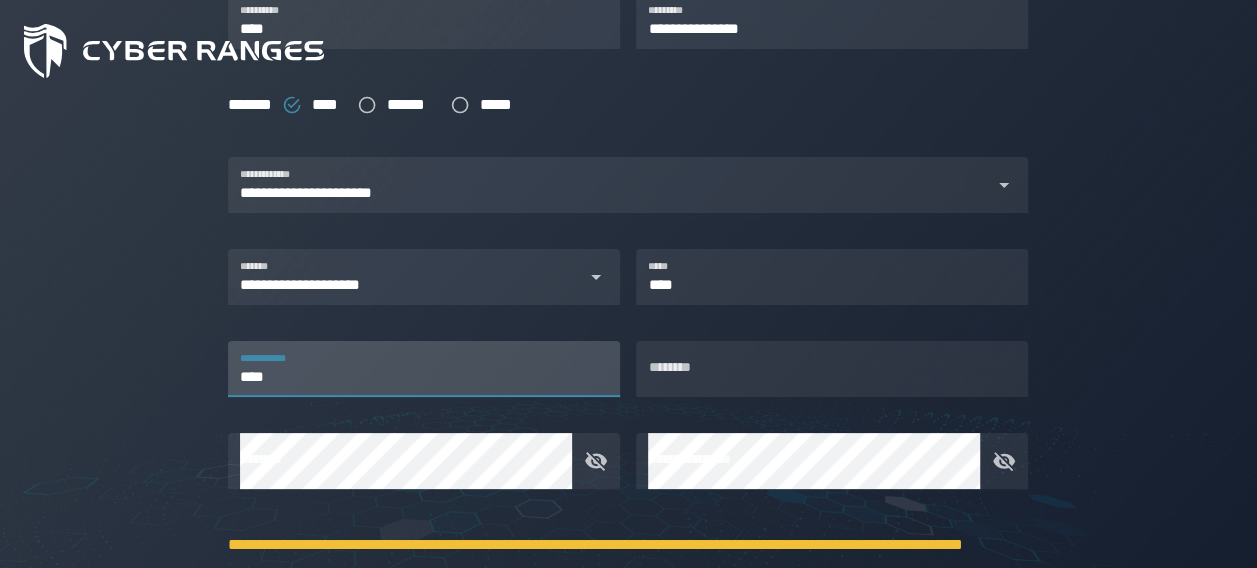 type on "****" 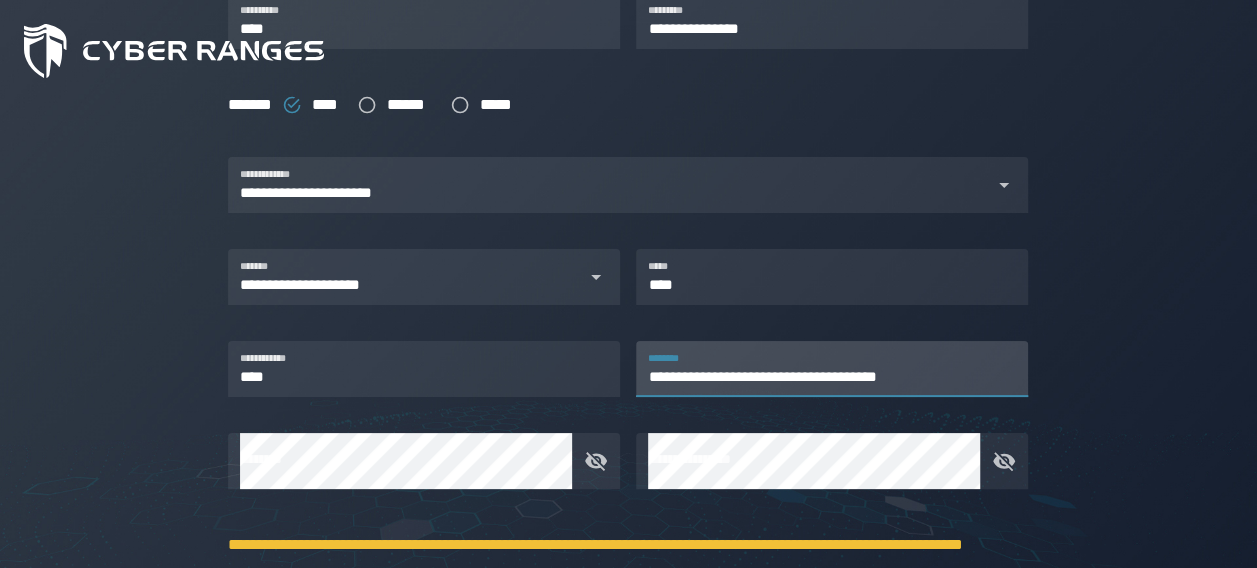 type on "**********" 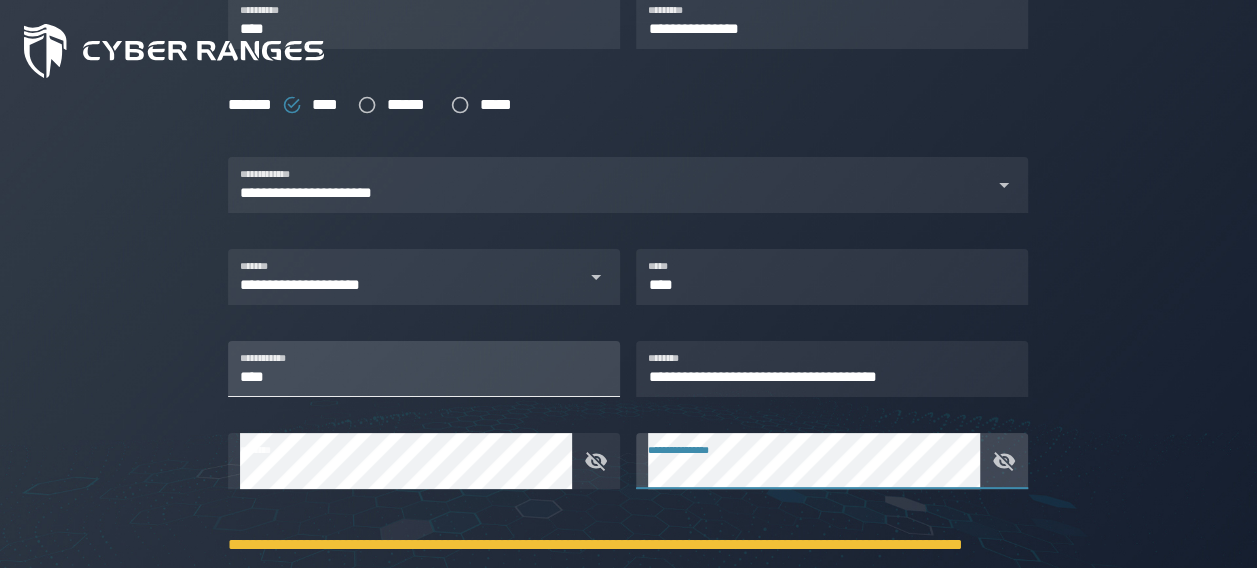 scroll, scrollTop: 660, scrollLeft: 0, axis: vertical 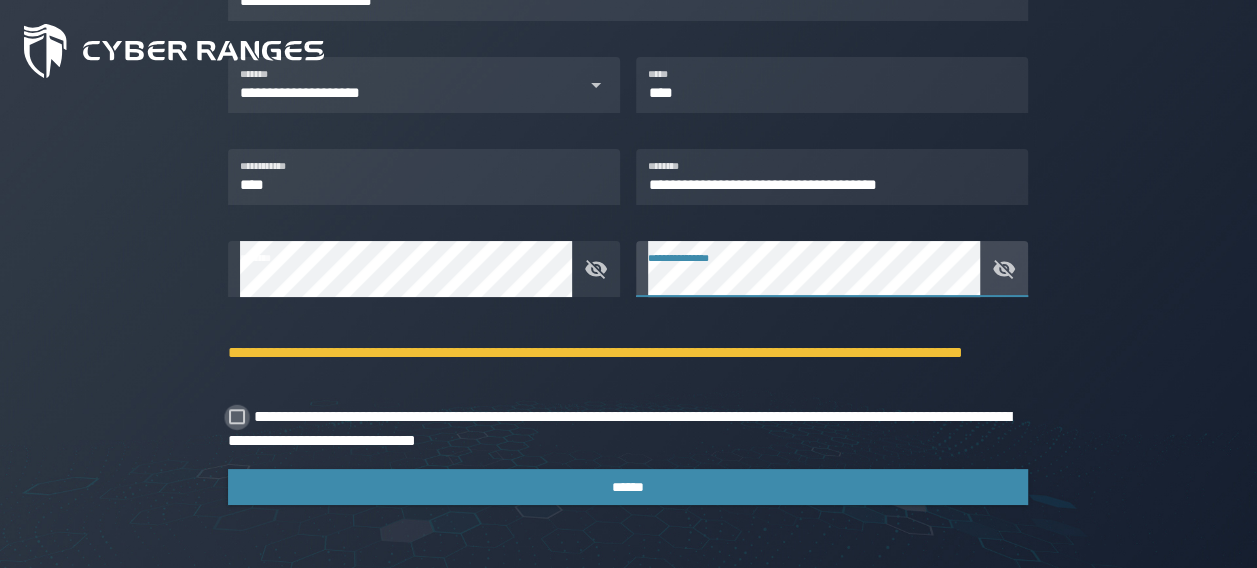 click 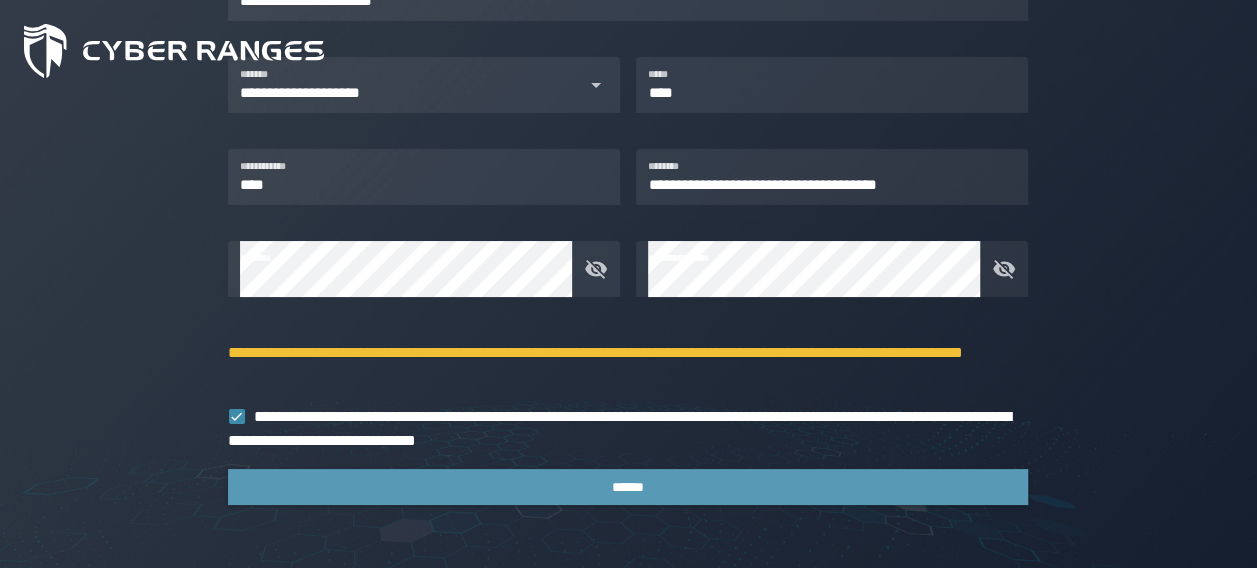 click on "******" at bounding box center (628, 487) 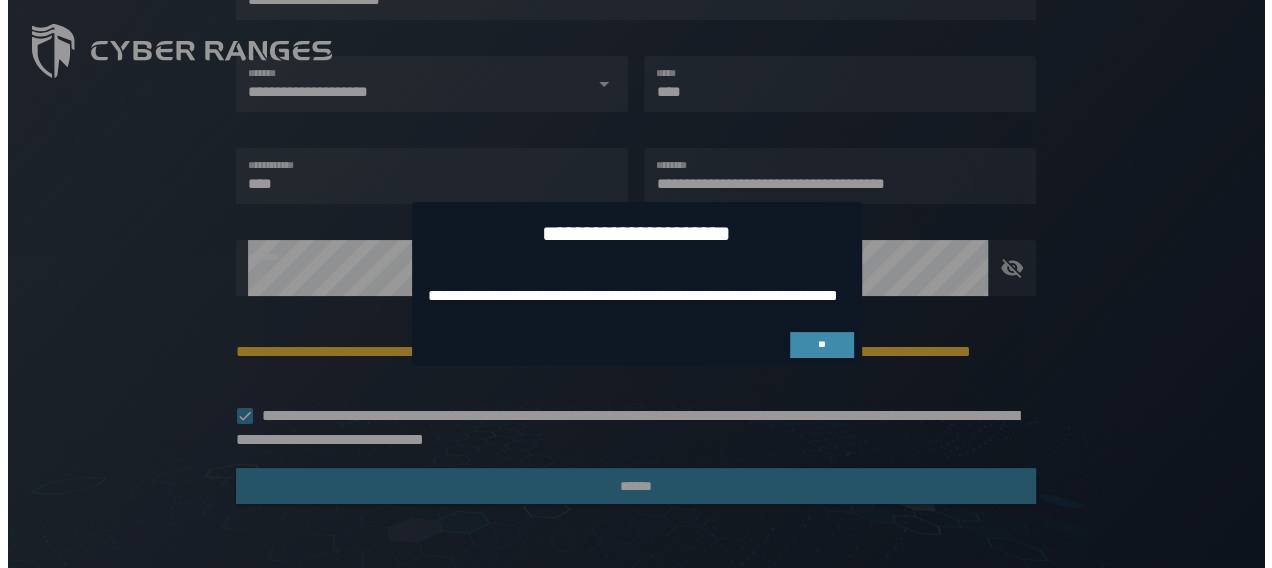 scroll, scrollTop: 0, scrollLeft: 0, axis: both 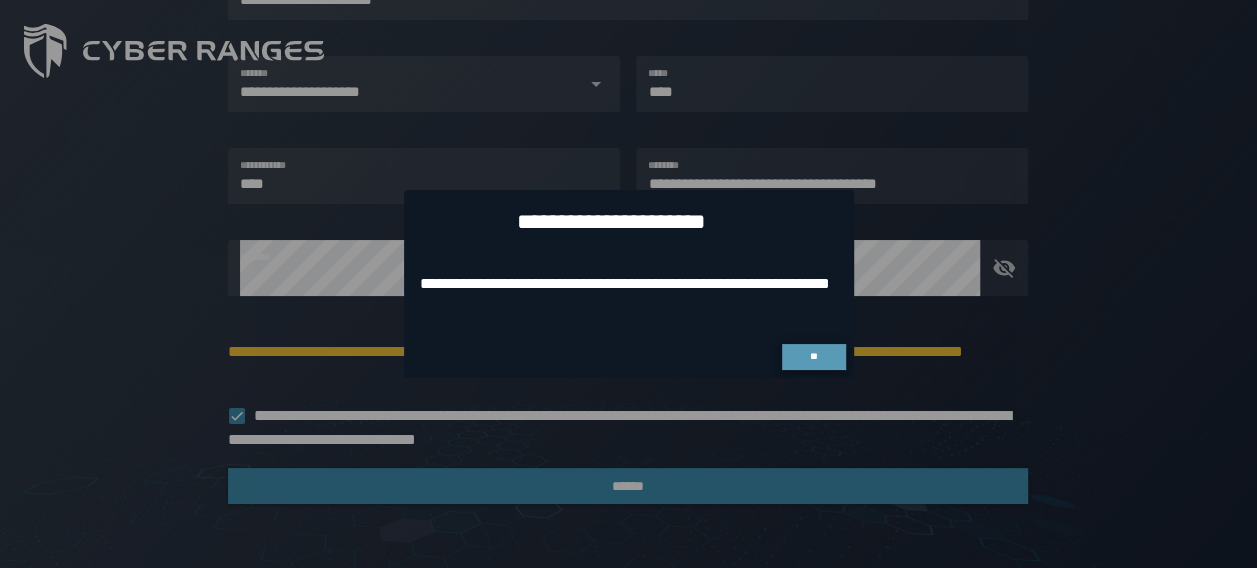 click on "**" at bounding box center (813, 356) 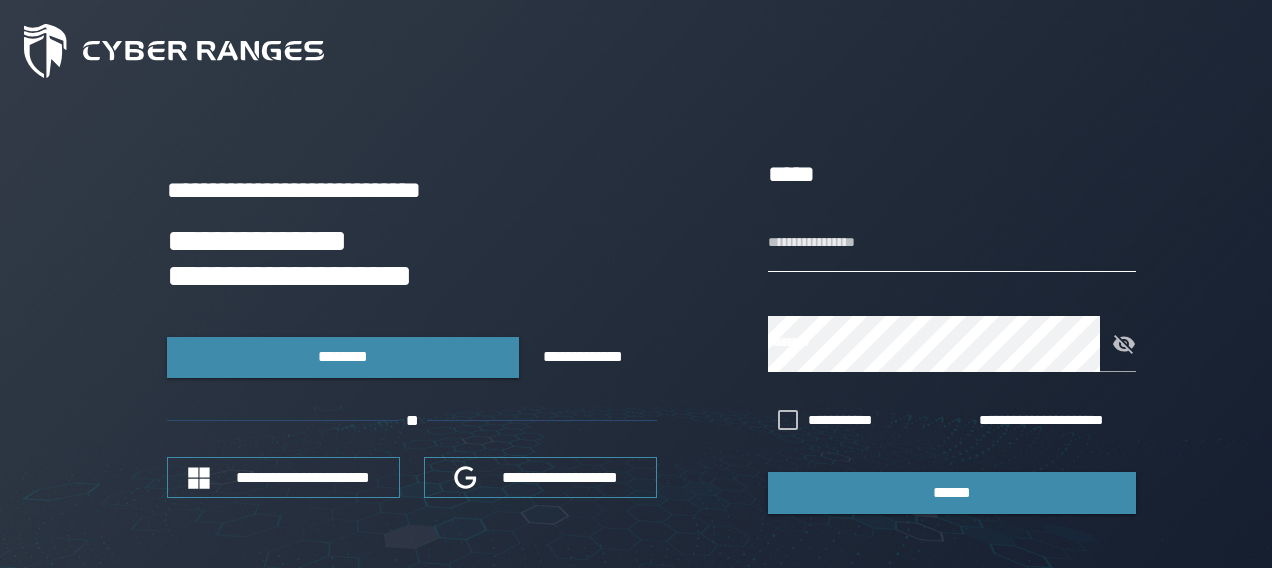 click on "**********" at bounding box center (952, 244) 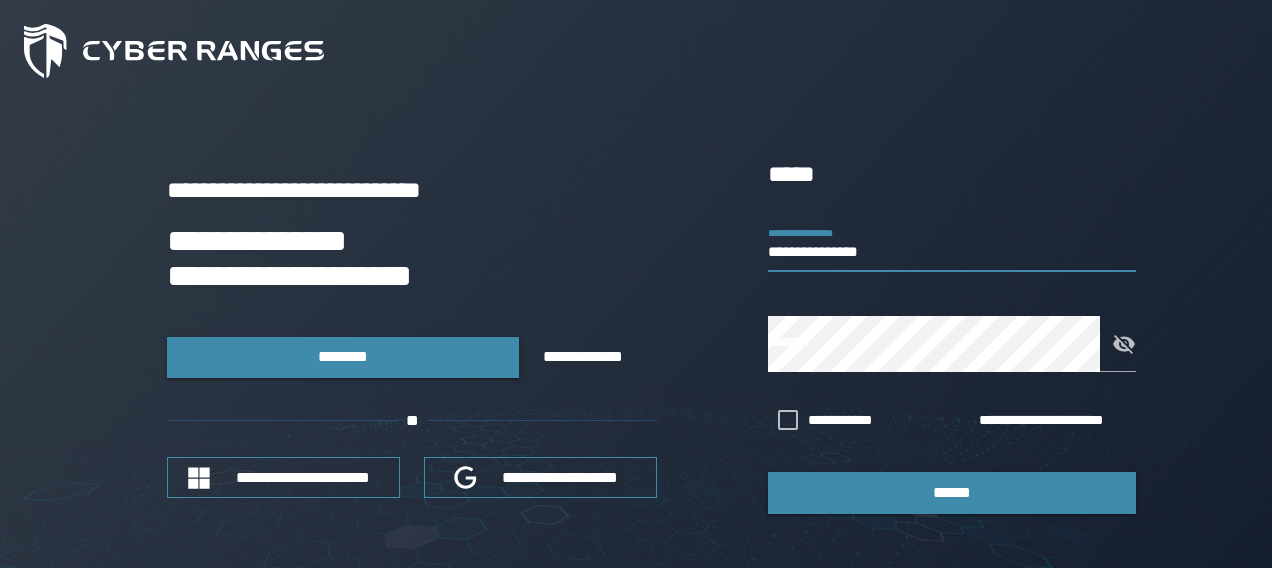 type on "**********" 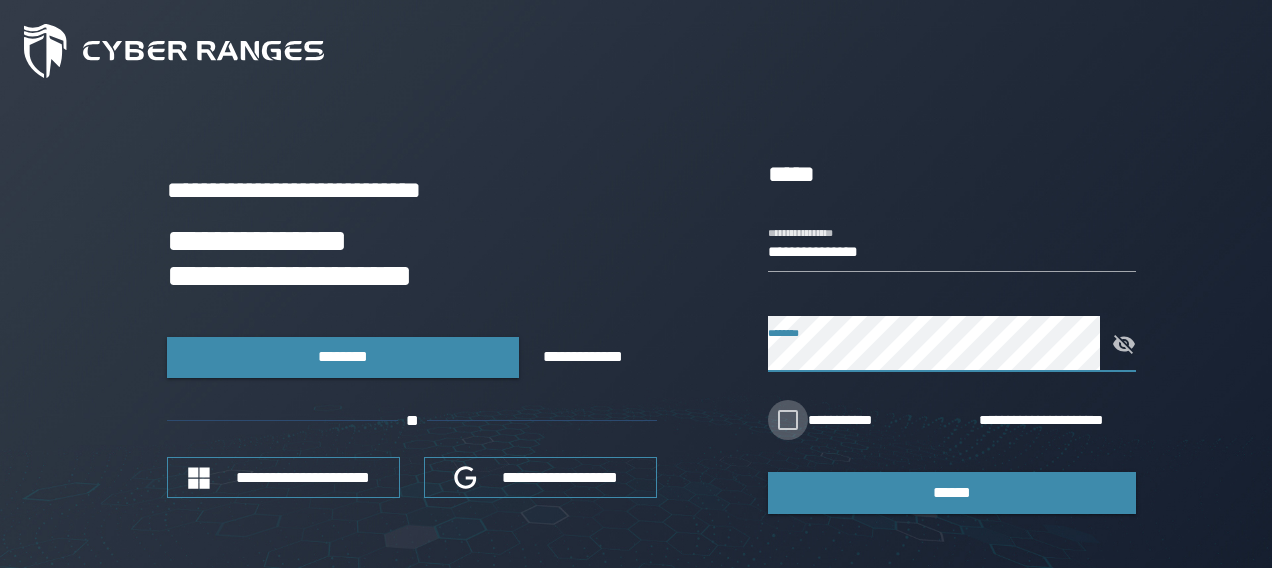 click on "**********" at bounding box center (855, 421) 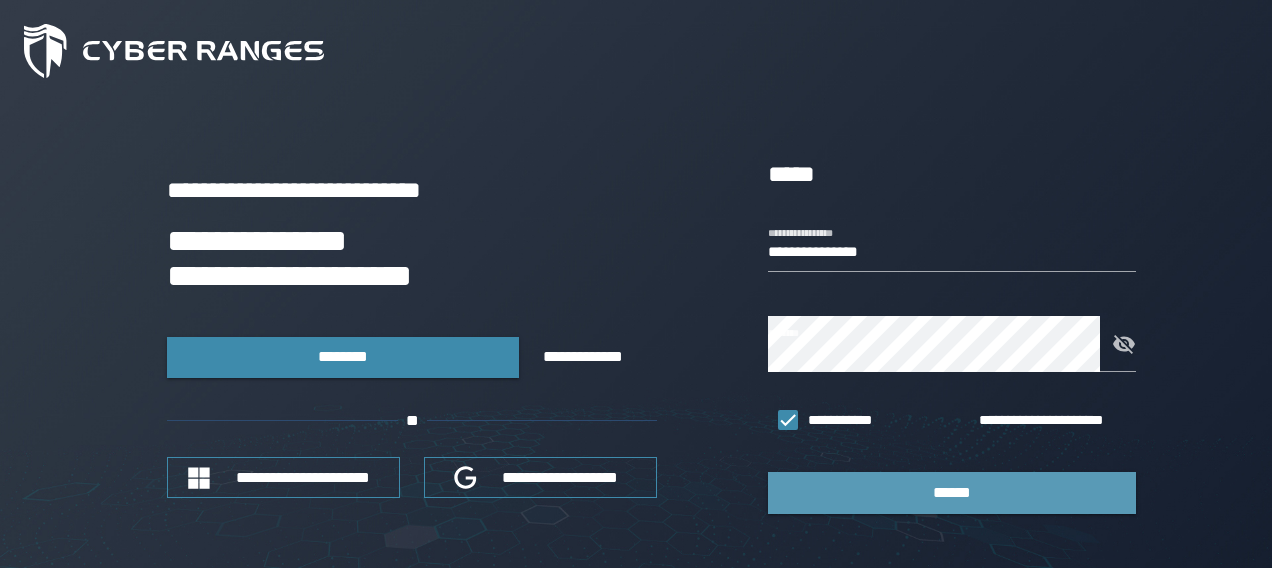 click on "******" at bounding box center (952, 492) 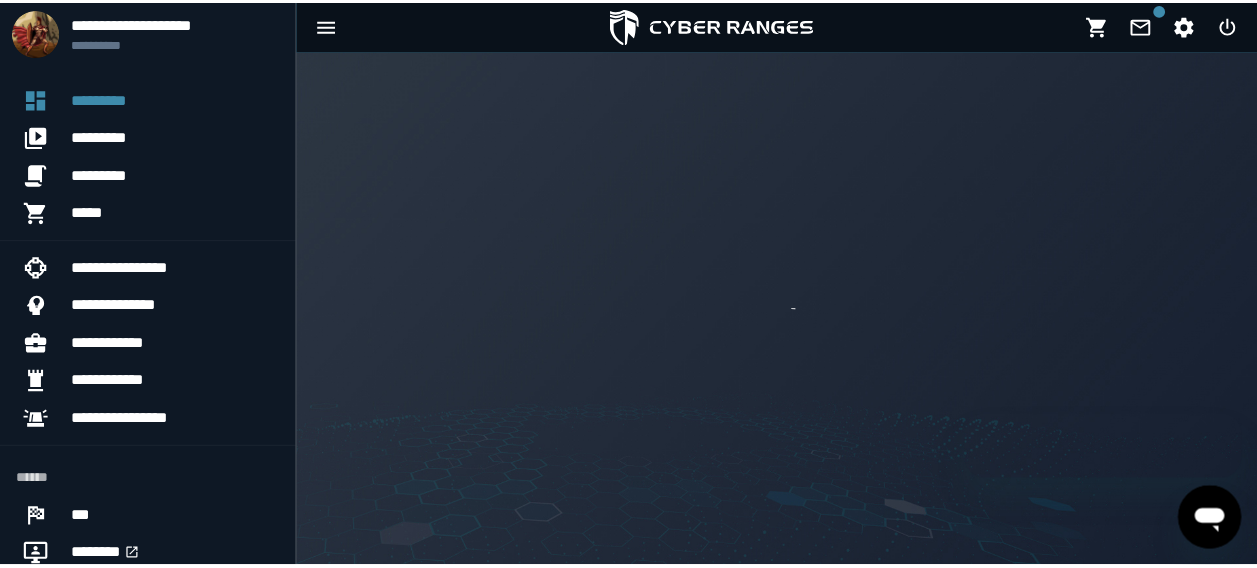 scroll, scrollTop: 0, scrollLeft: 0, axis: both 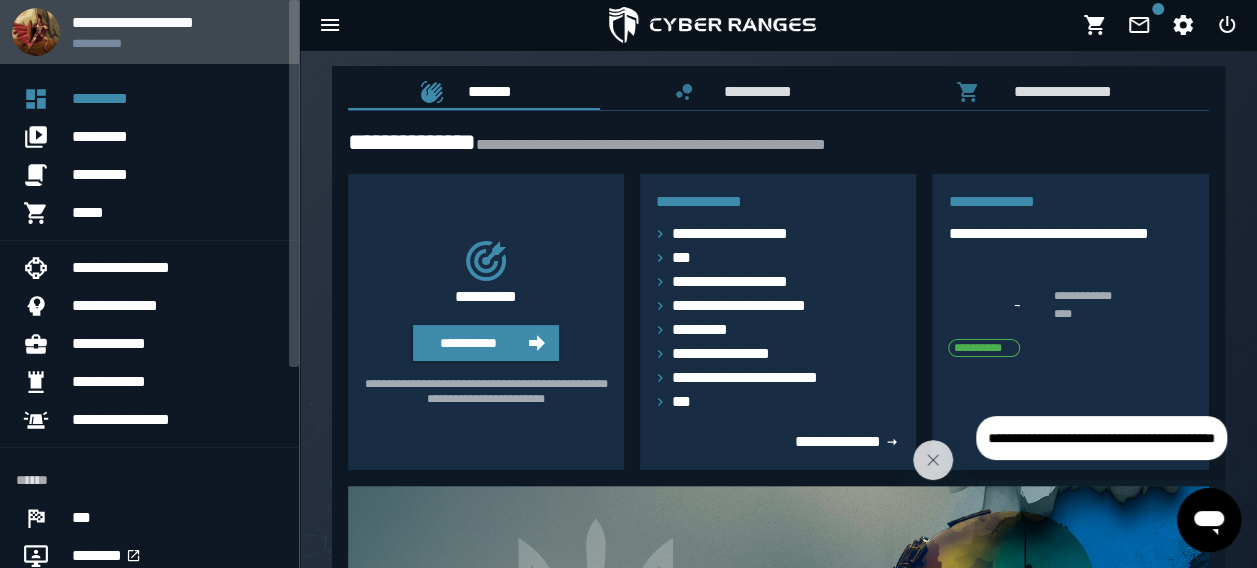 click at bounding box center [36, 32] 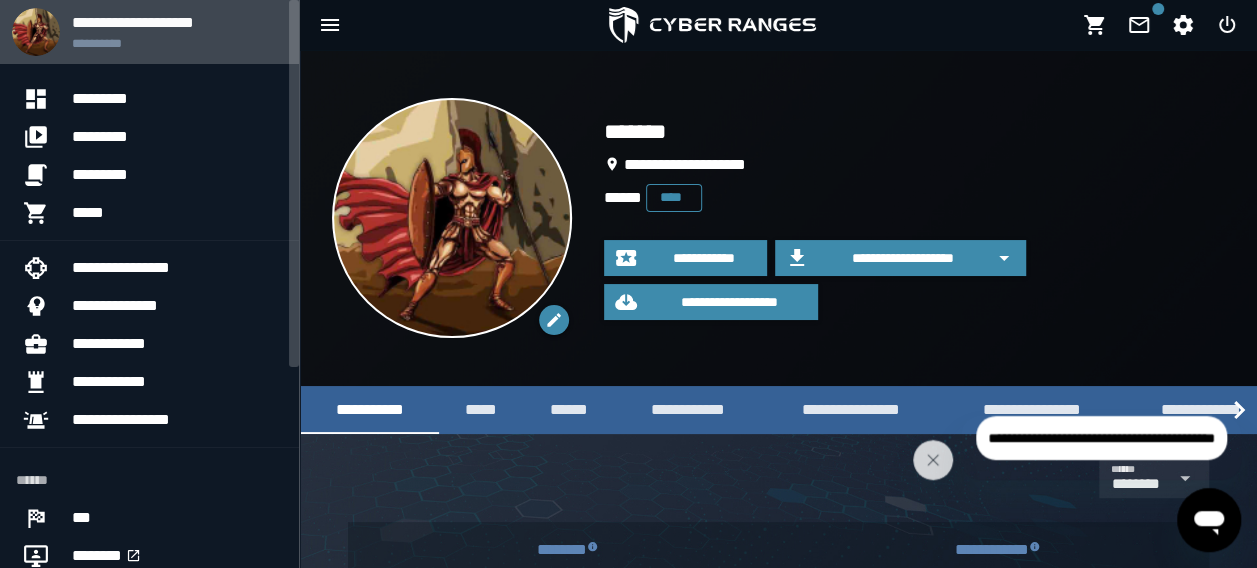 click at bounding box center [36, 32] 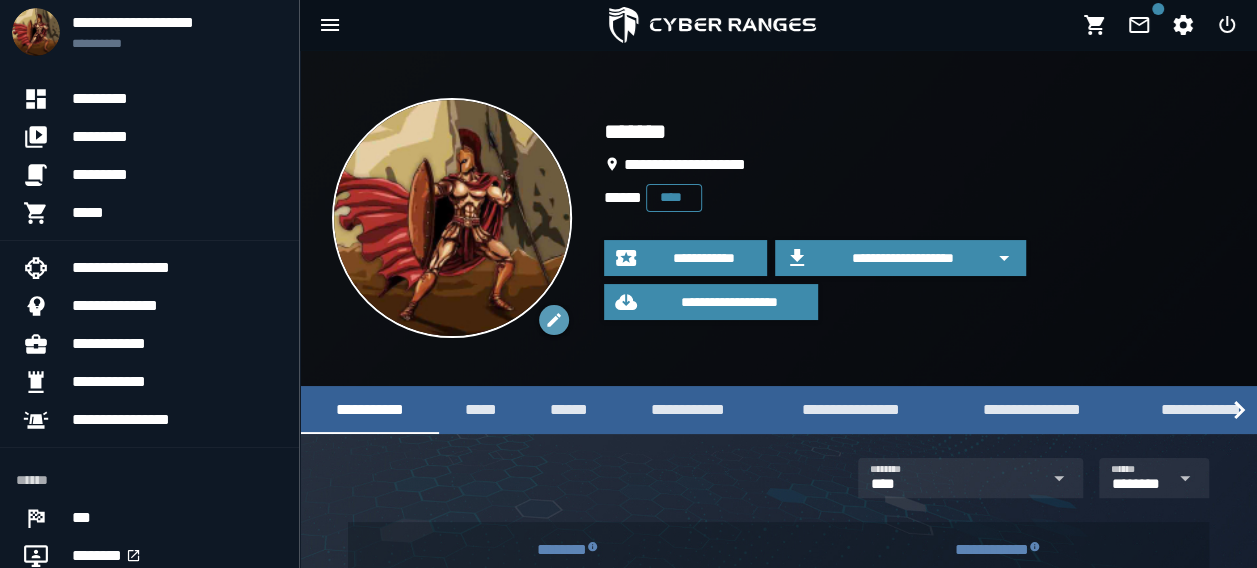 click 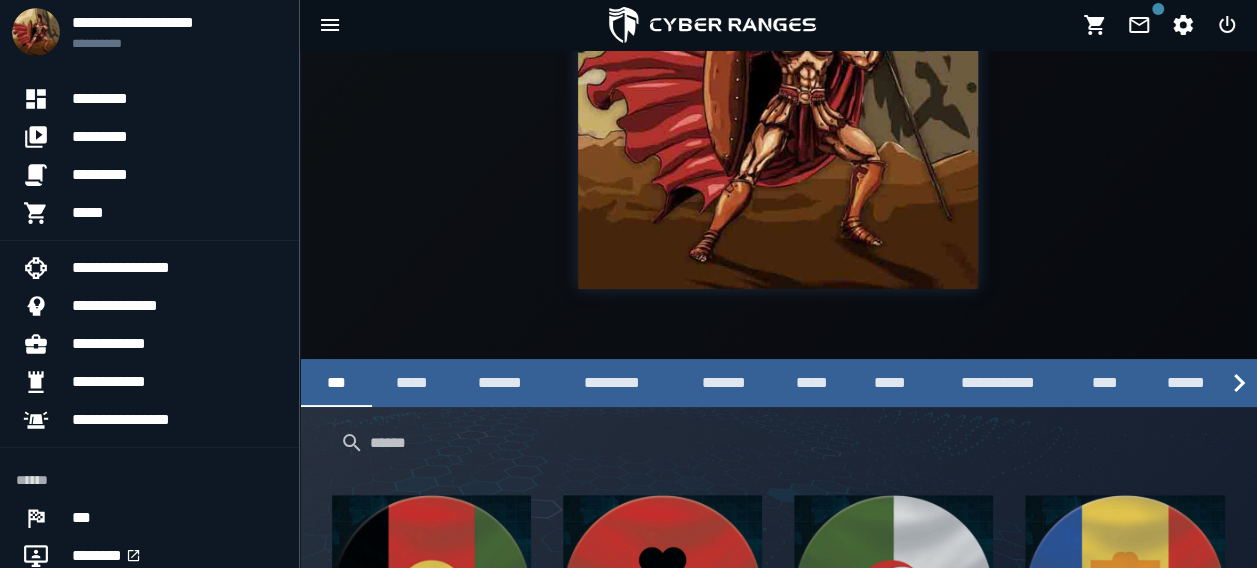 scroll, scrollTop: 500, scrollLeft: 0, axis: vertical 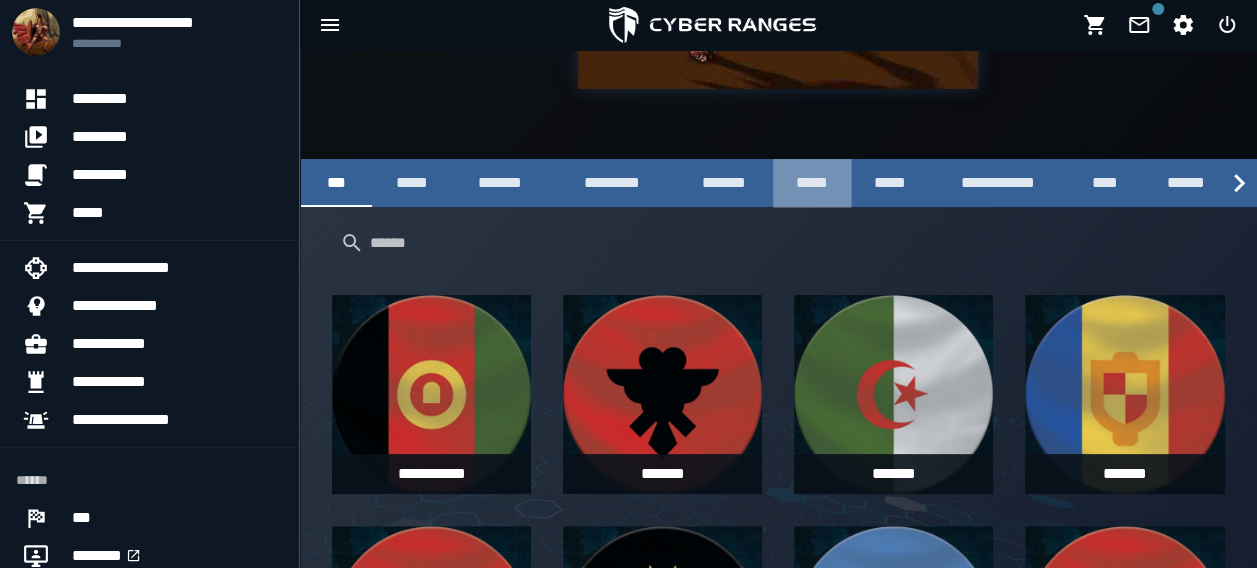 click on "*****" at bounding box center [812, 183] 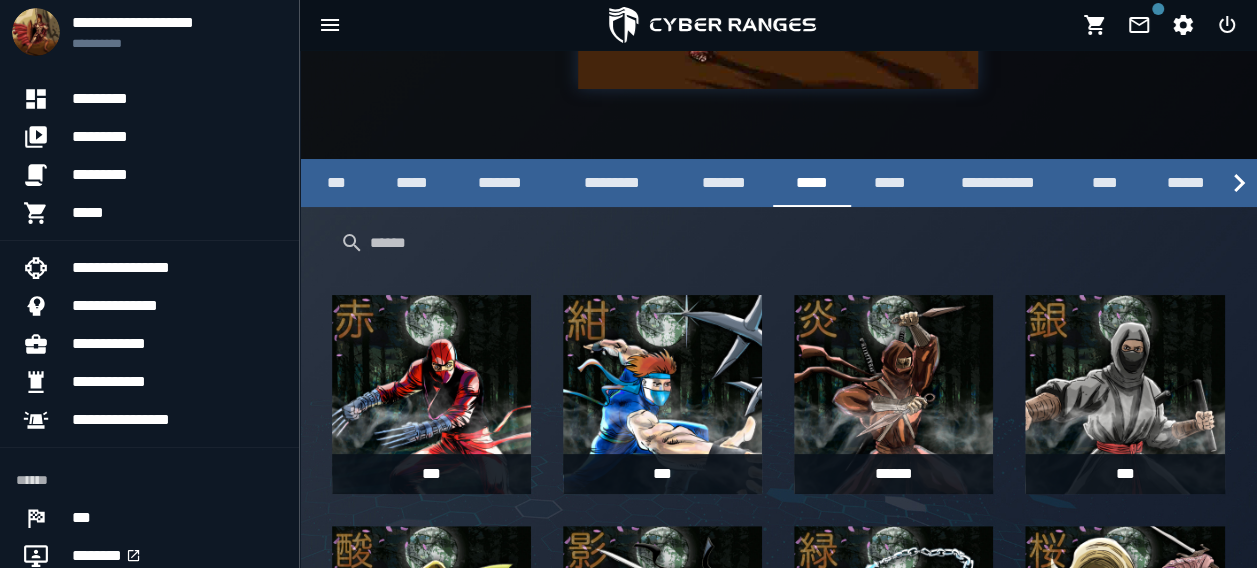 click 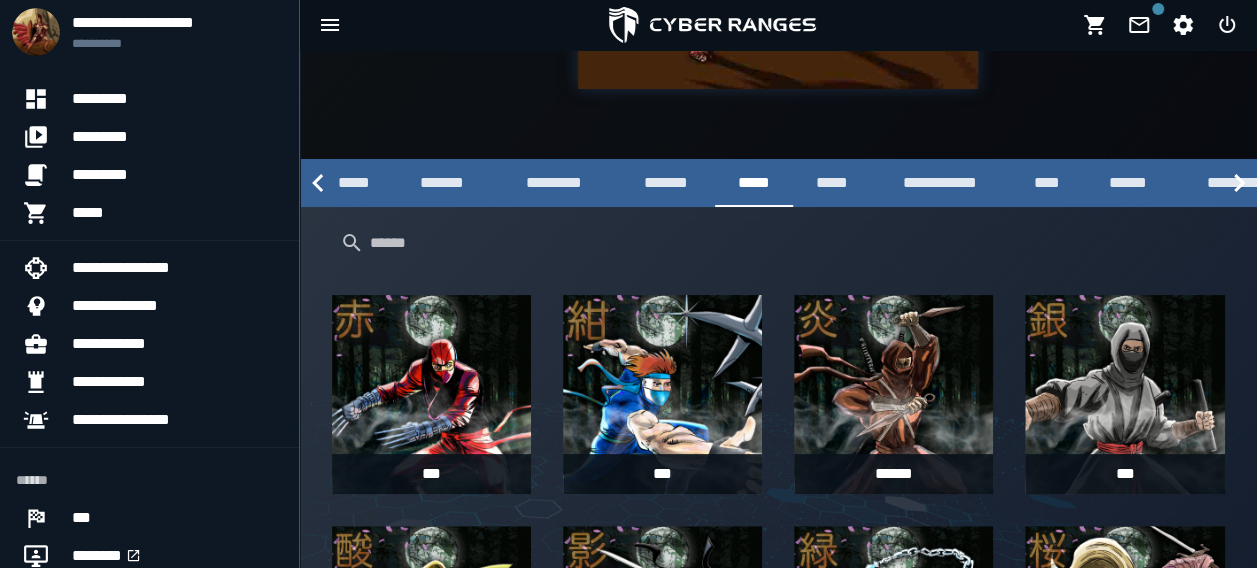 click 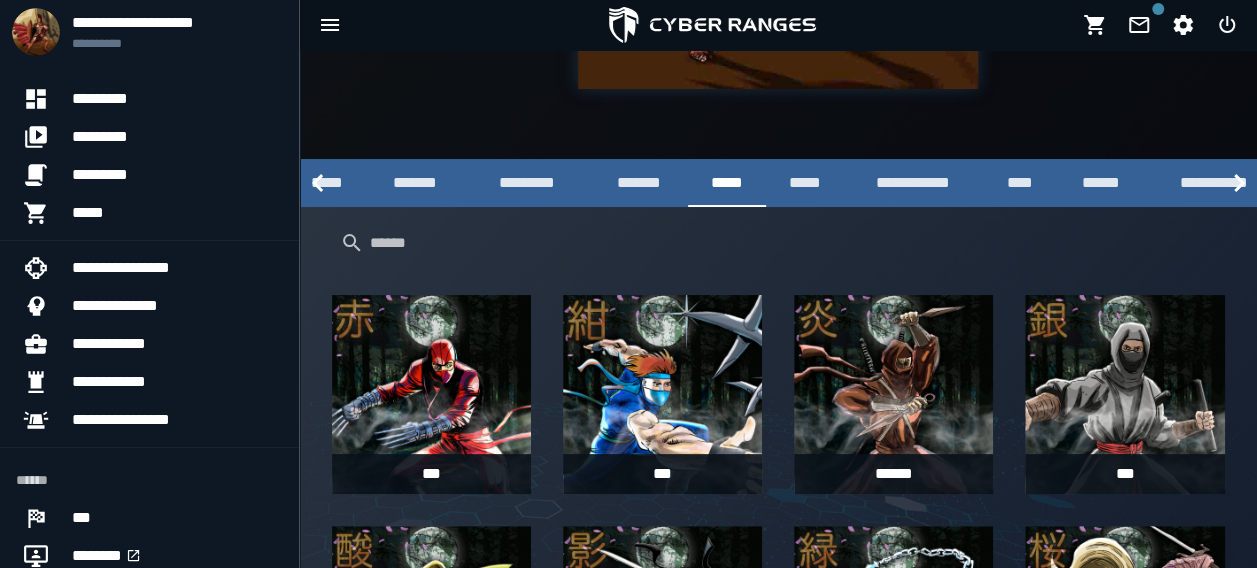 click 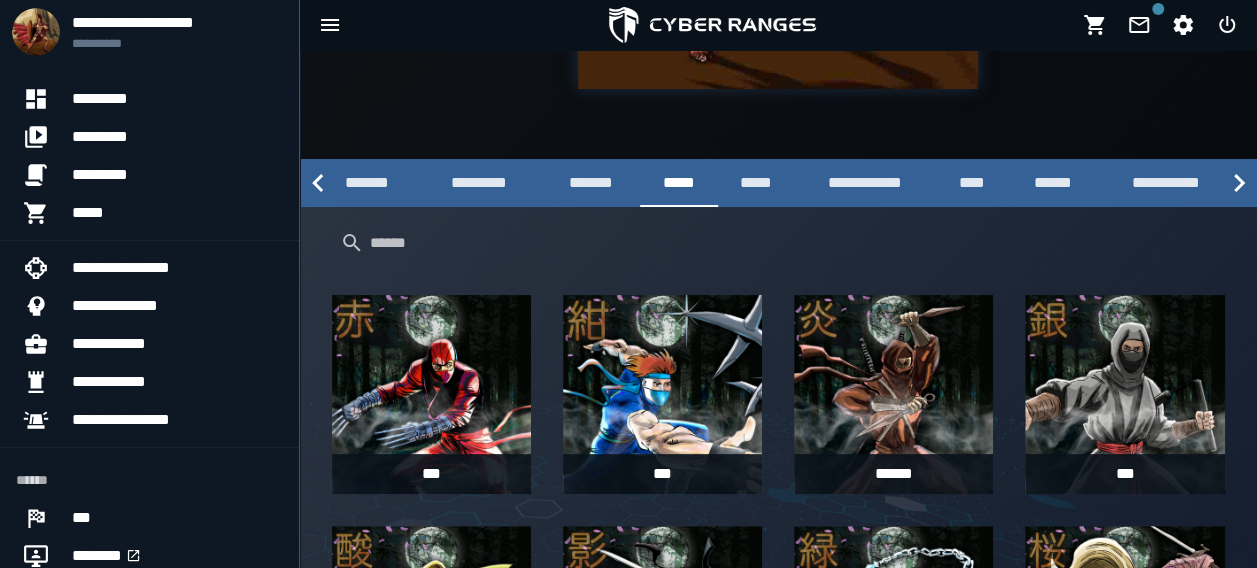 click 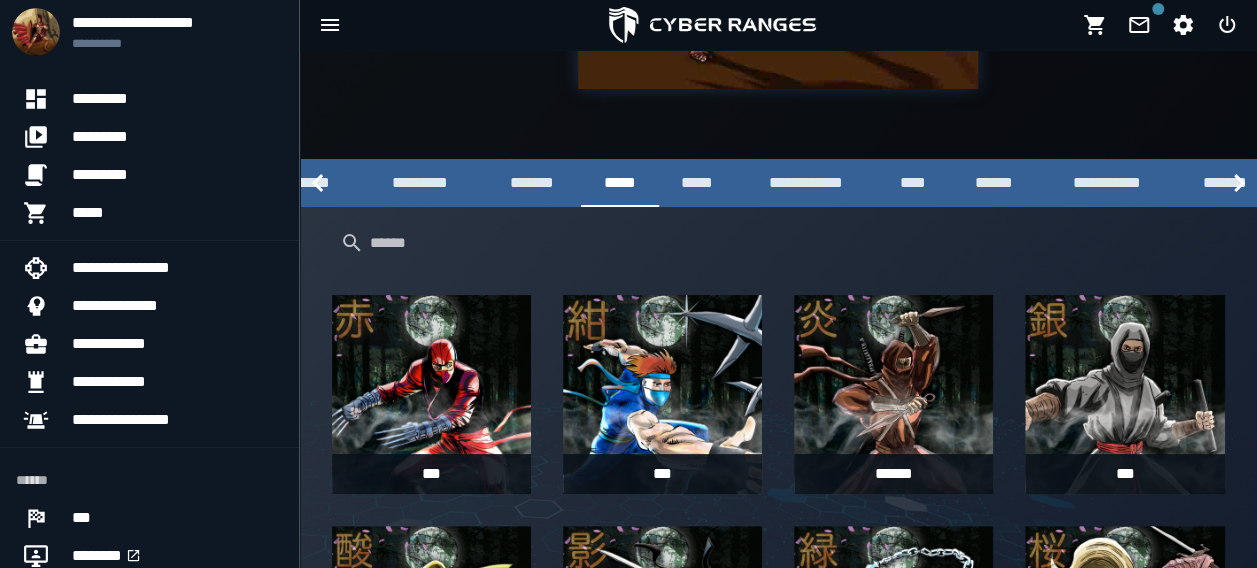 click 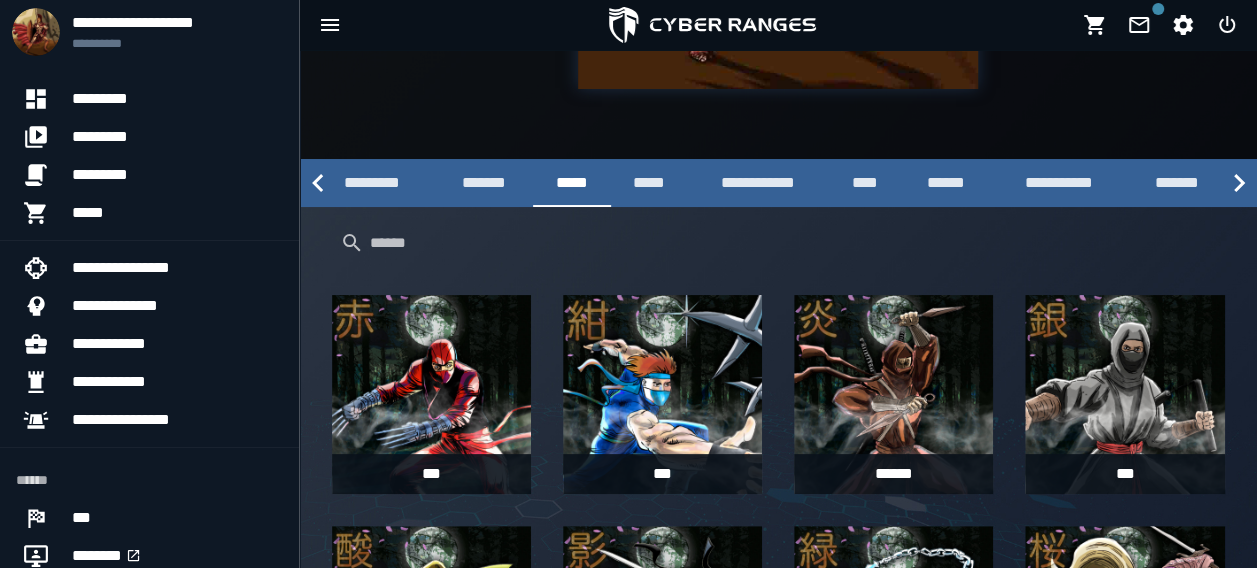 click 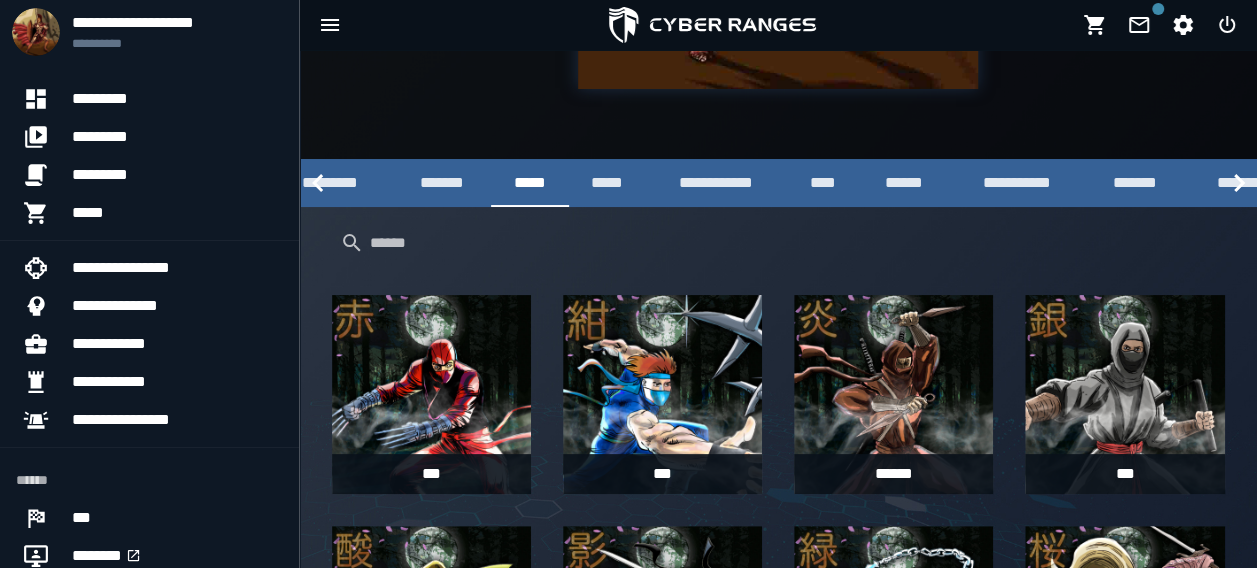 click 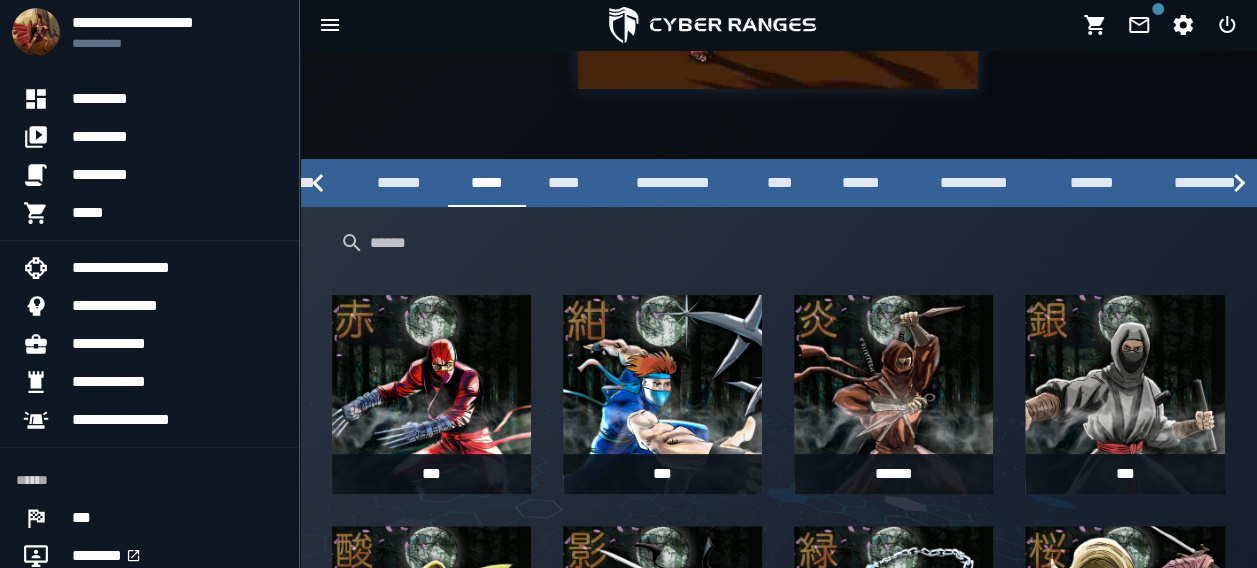 click on "**********" 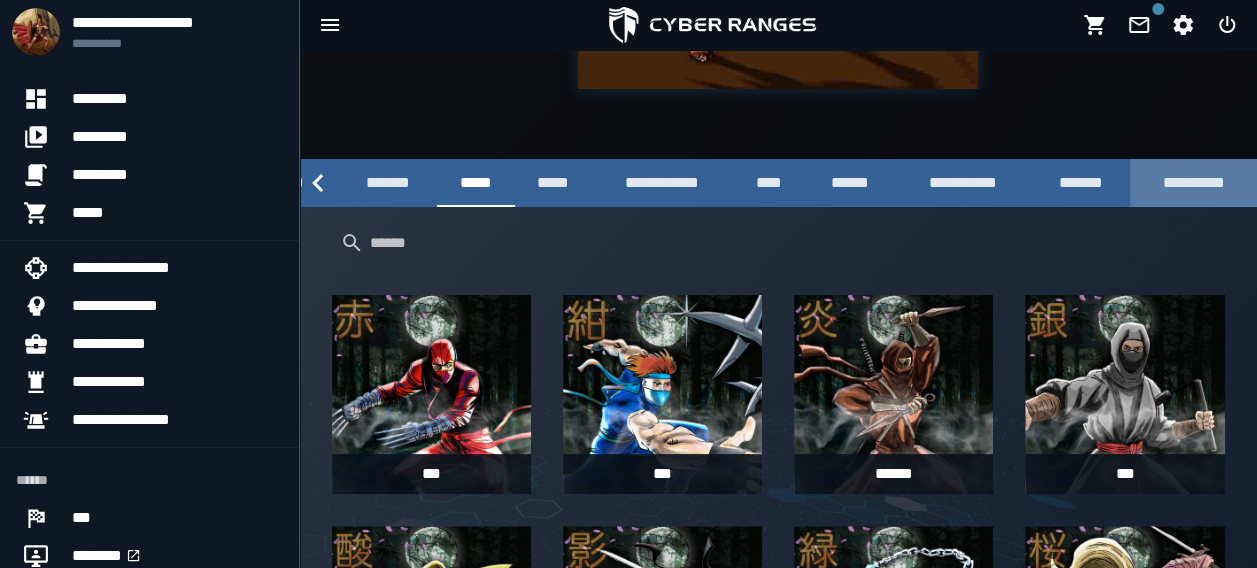 click on "**********" 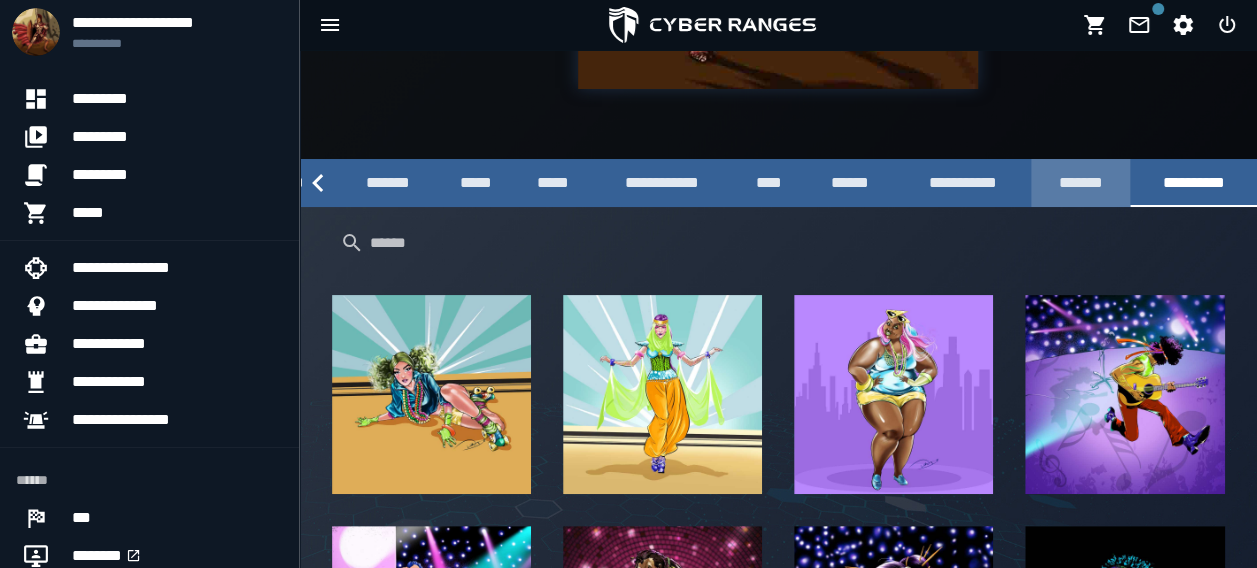 click on "*******" at bounding box center [1081, 183] 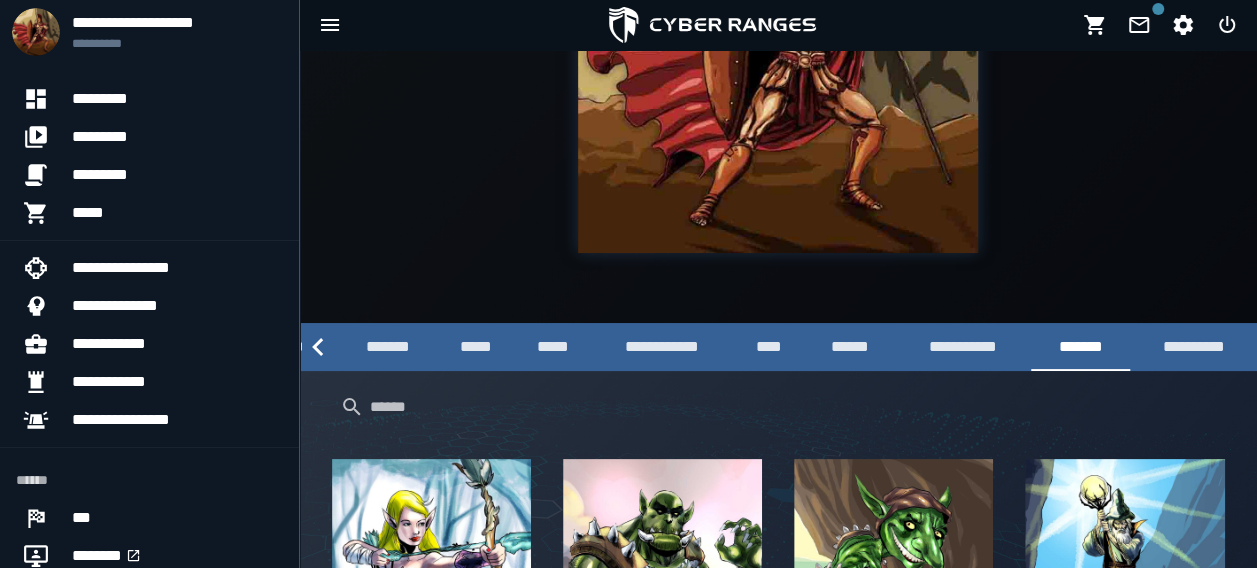 scroll, scrollTop: 436, scrollLeft: 0, axis: vertical 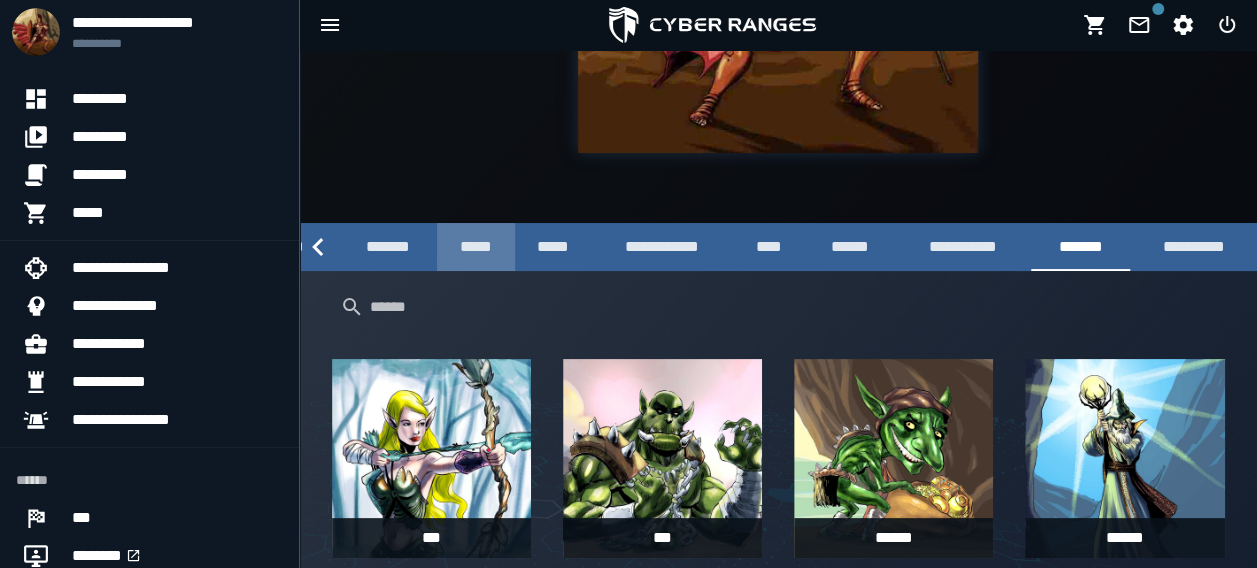 click on "*****" at bounding box center [476, 247] 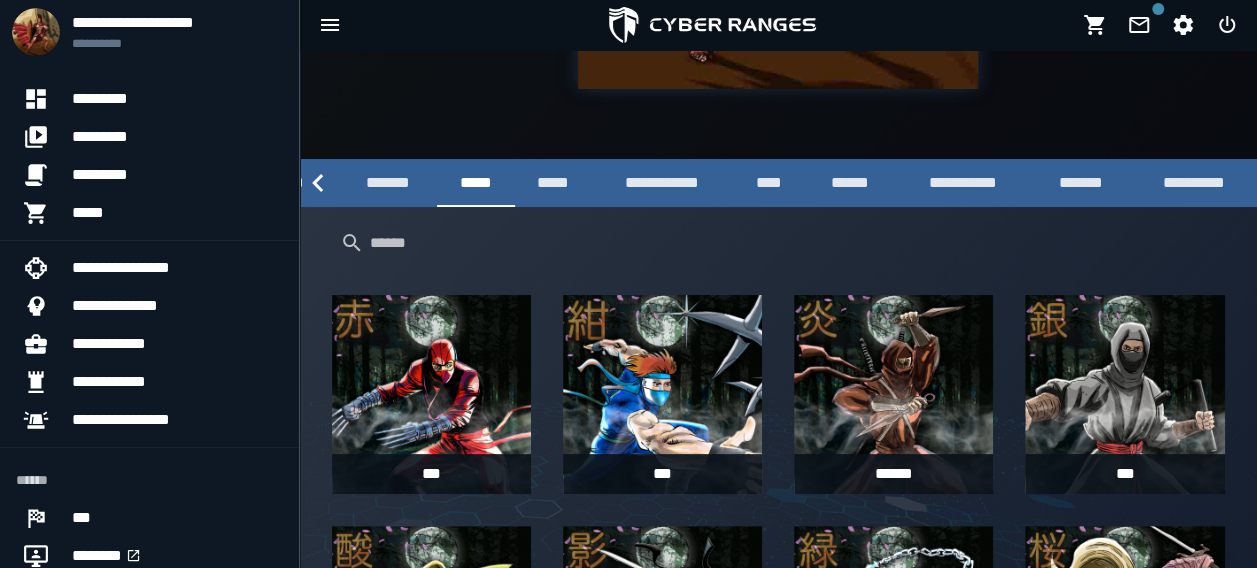 scroll, scrollTop: 600, scrollLeft: 0, axis: vertical 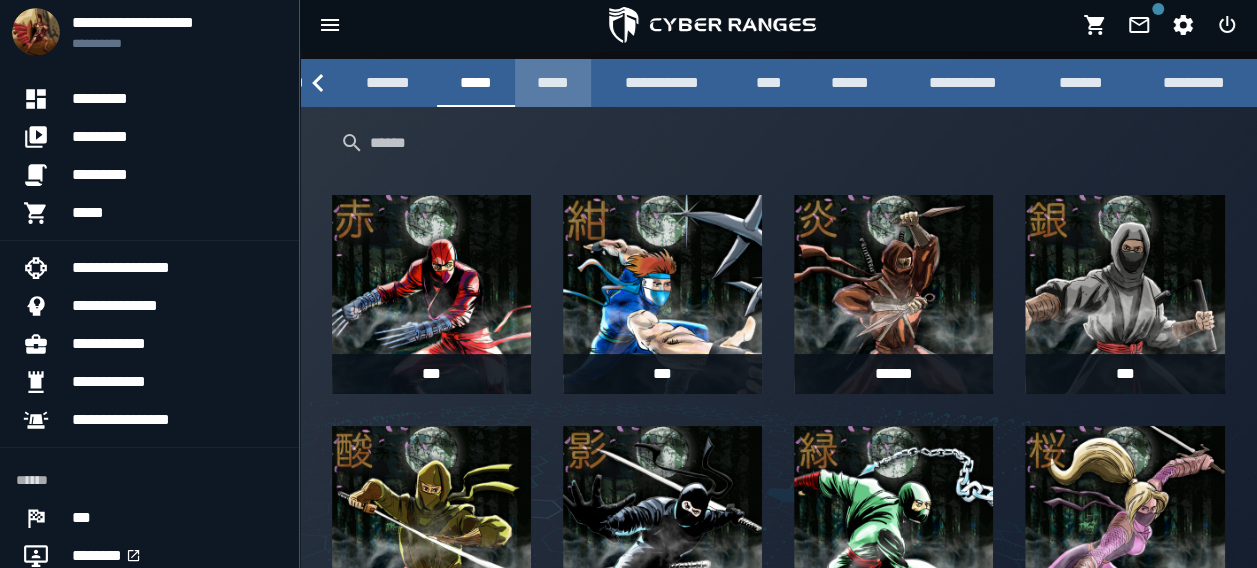 click on "*****" 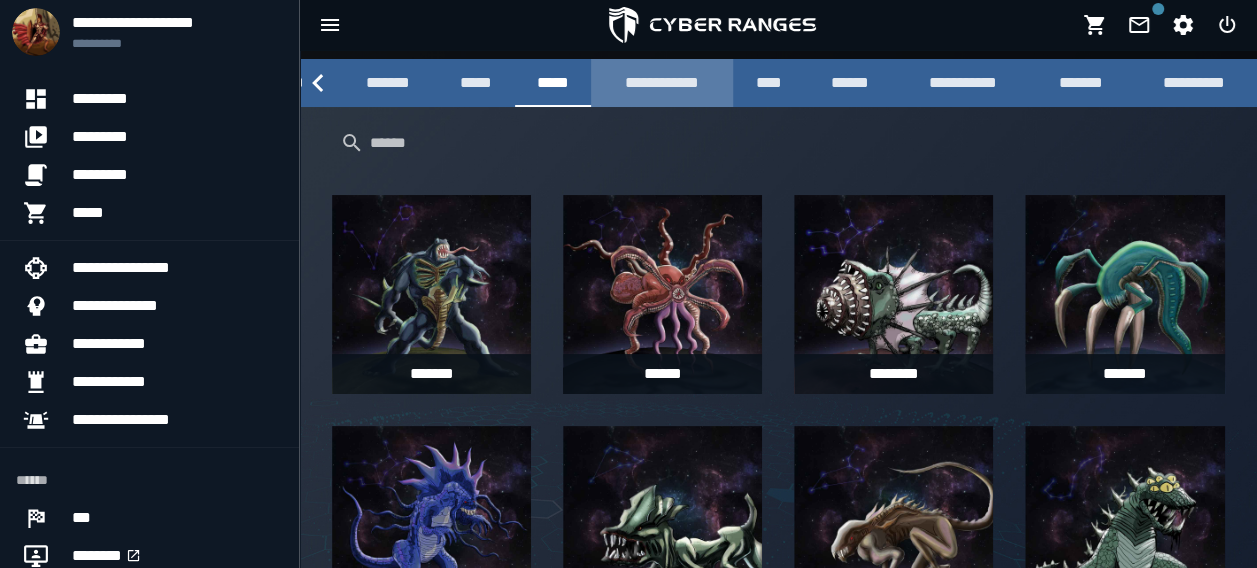 click on "**********" at bounding box center (661, 83) 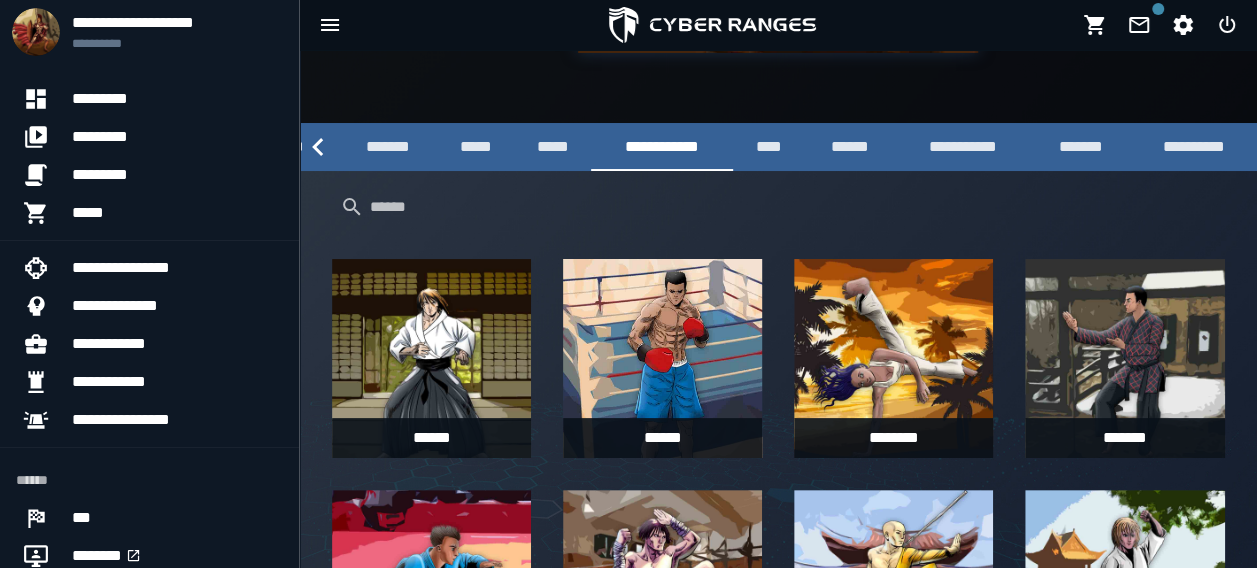 scroll, scrollTop: 436, scrollLeft: 0, axis: vertical 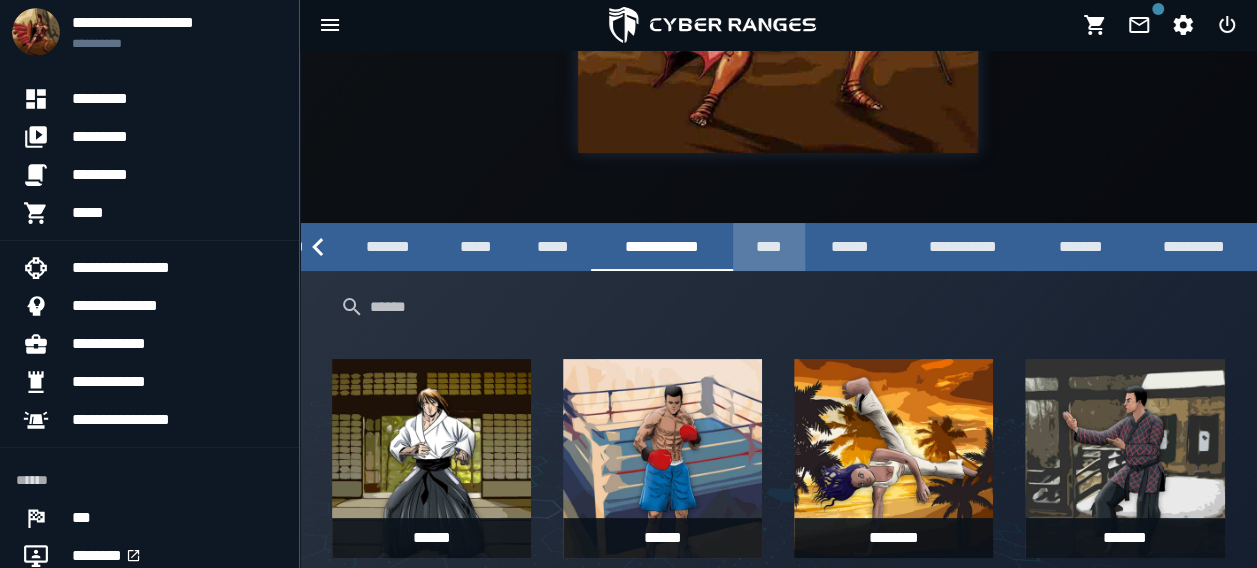 click on "****" at bounding box center (769, 247) 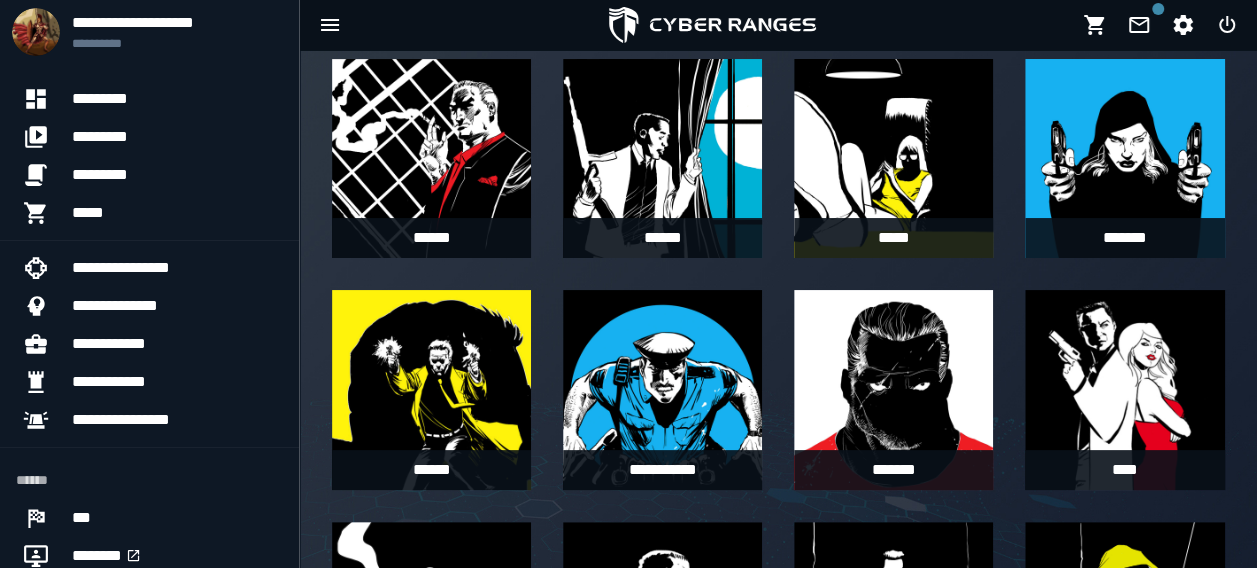scroll, scrollTop: 536, scrollLeft: 0, axis: vertical 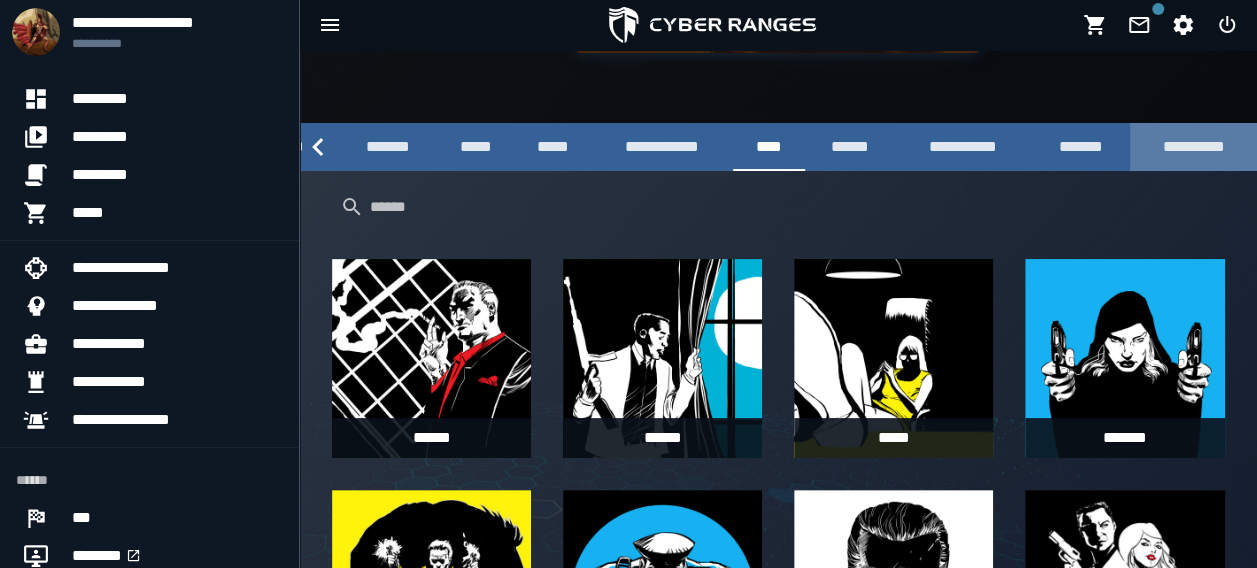 click on "**********" at bounding box center (1193, 147) 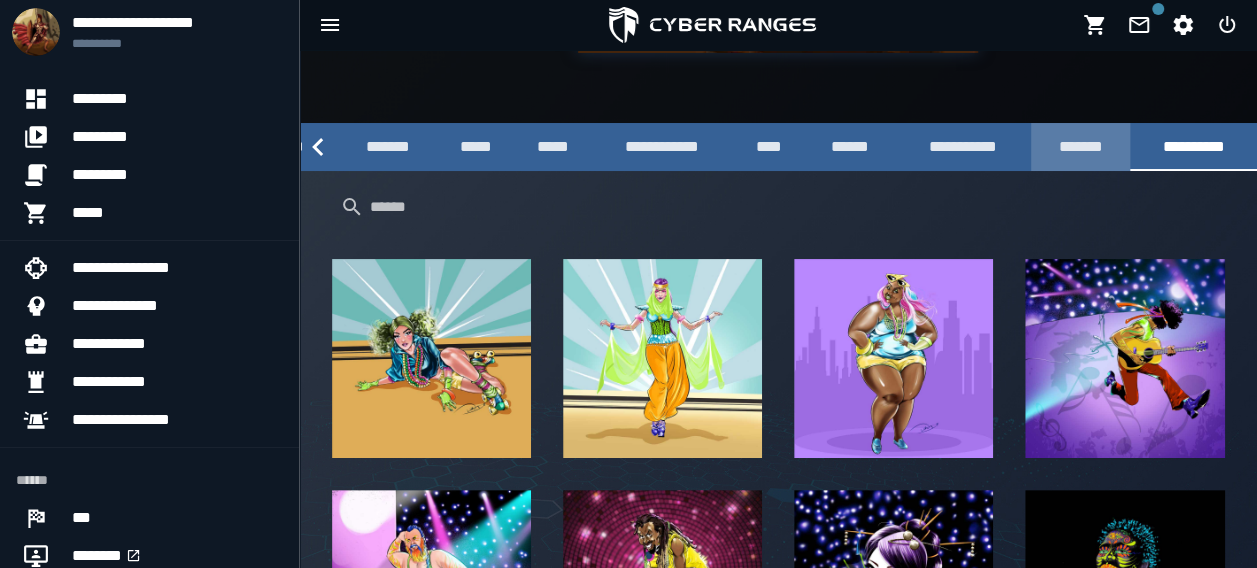 click on "*******" at bounding box center [1081, 147] 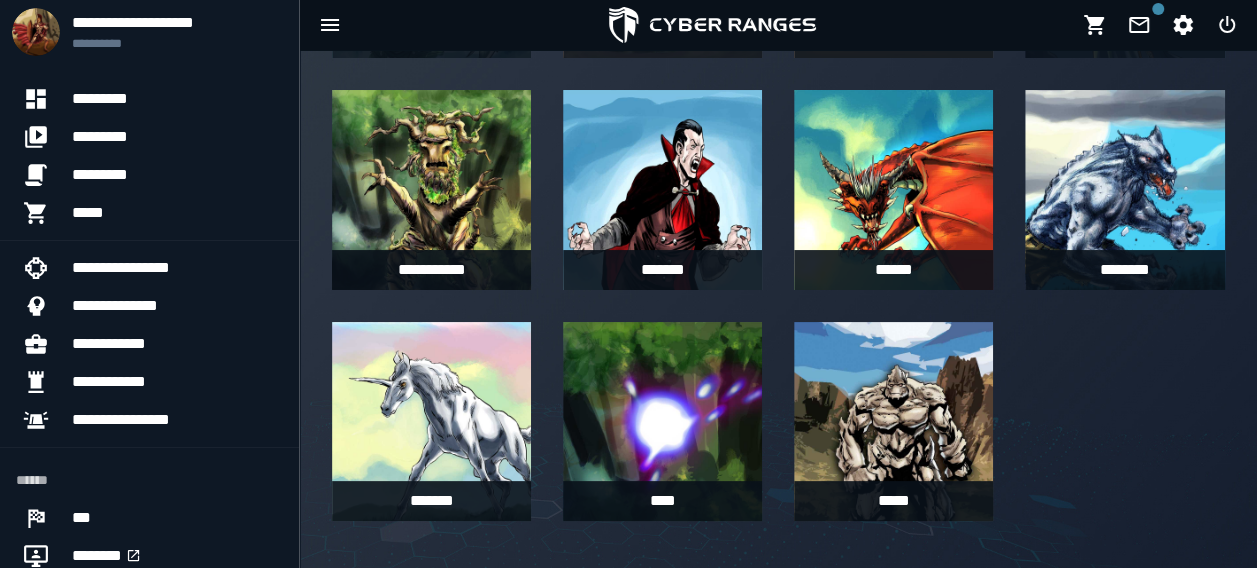 scroll, scrollTop: 436, scrollLeft: 0, axis: vertical 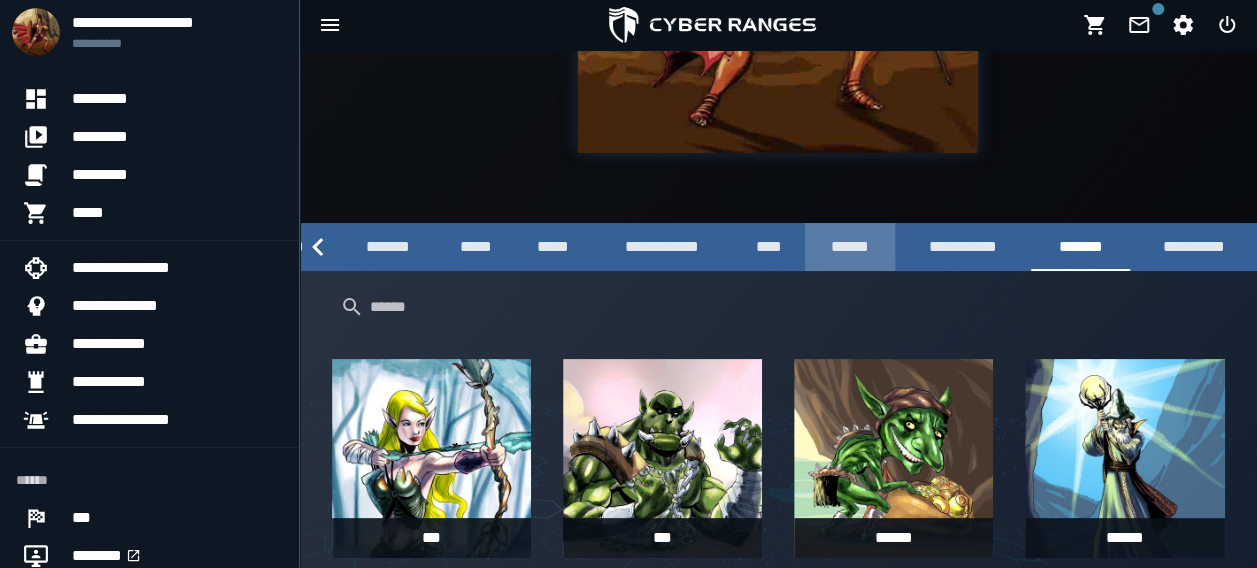 click on "******" at bounding box center (850, 247) 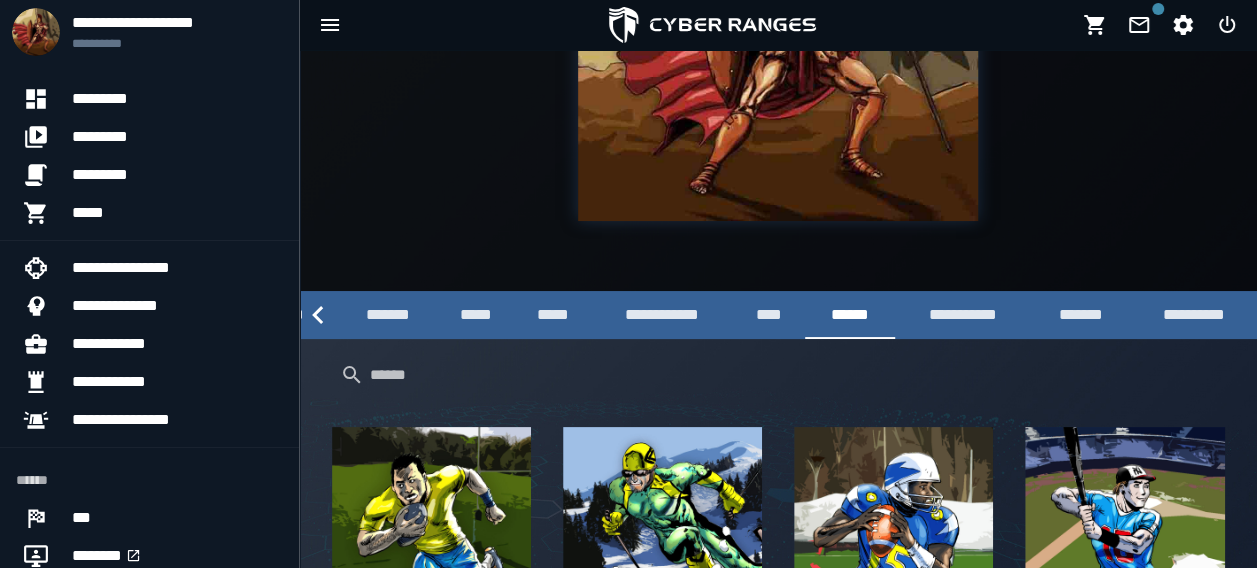 scroll, scrollTop: 268, scrollLeft: 0, axis: vertical 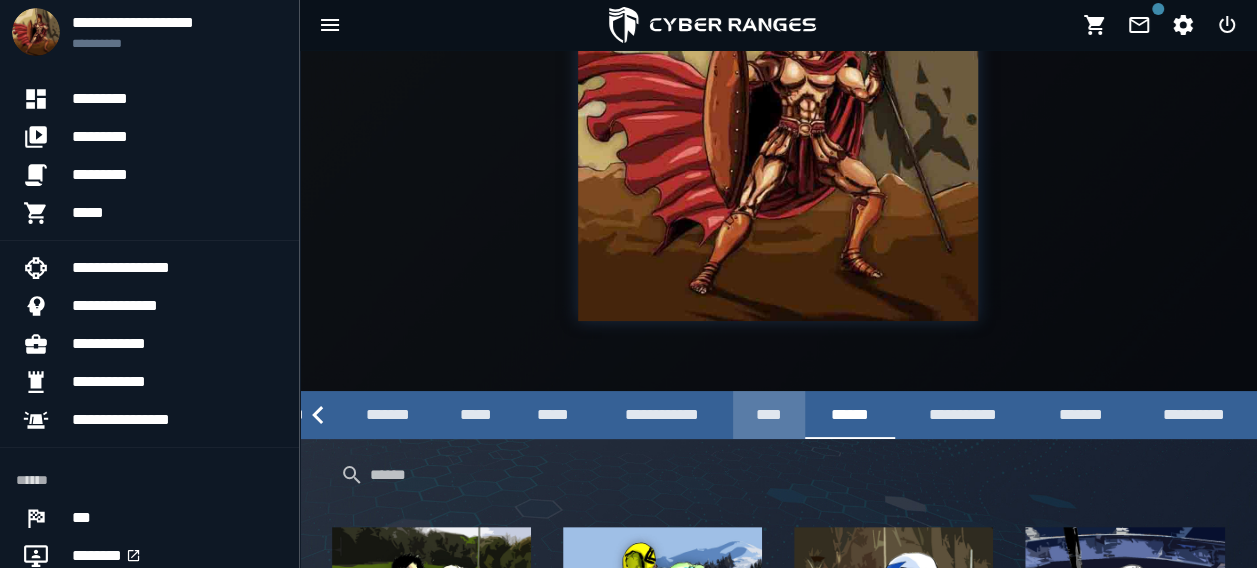 click on "****" at bounding box center [769, 415] 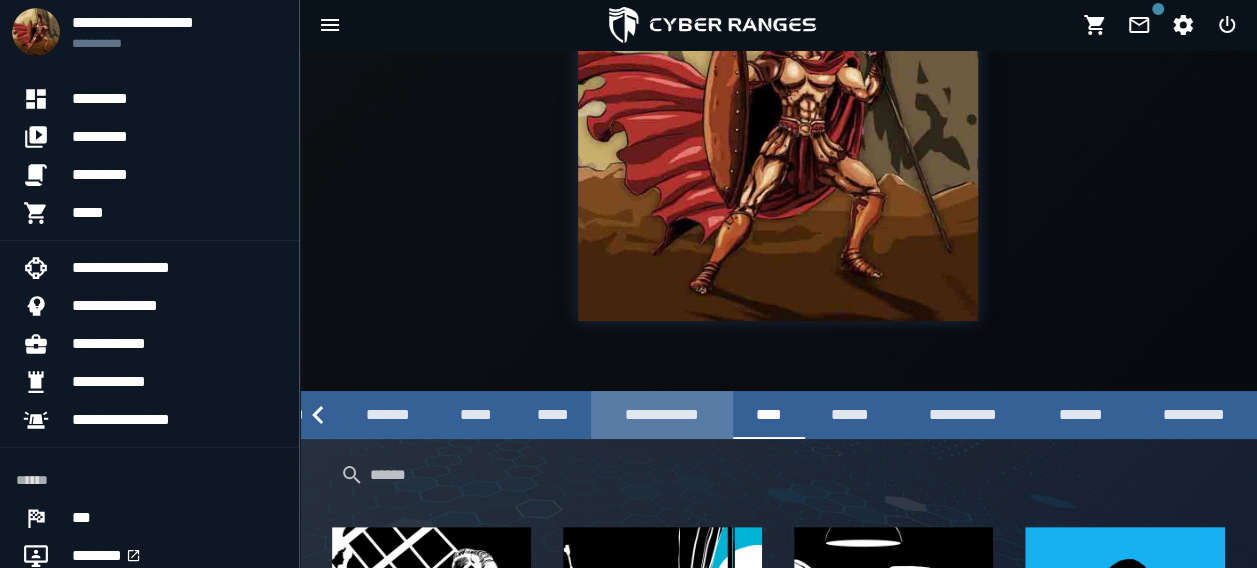 click on "**********" at bounding box center (661, 415) 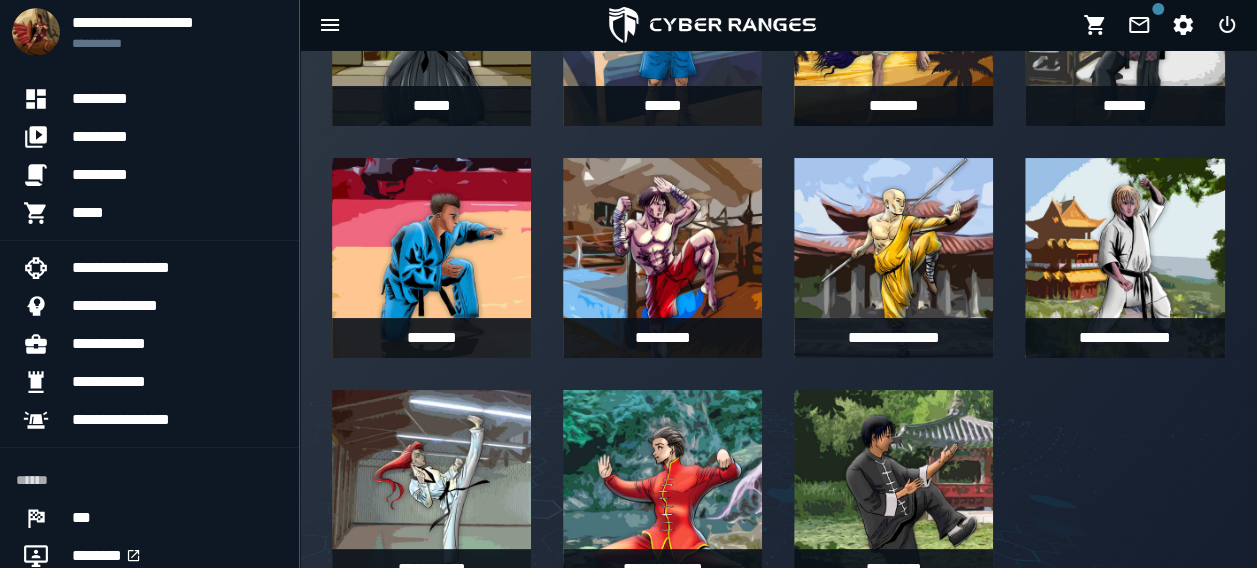scroll, scrollTop: 468, scrollLeft: 0, axis: vertical 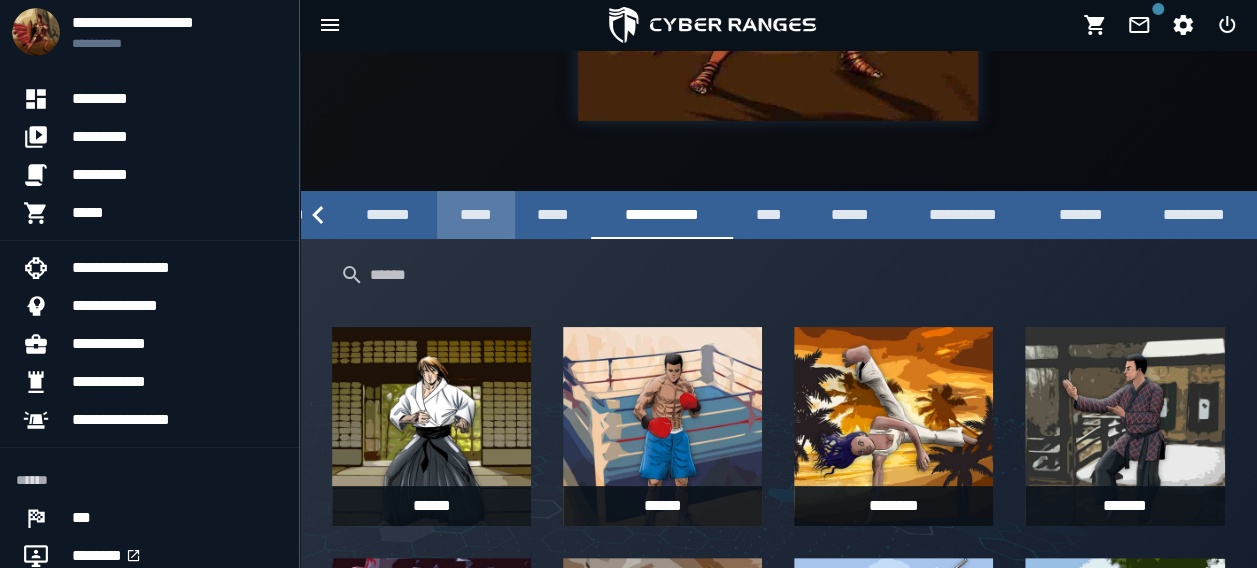 click on "*****" at bounding box center [476, 215] 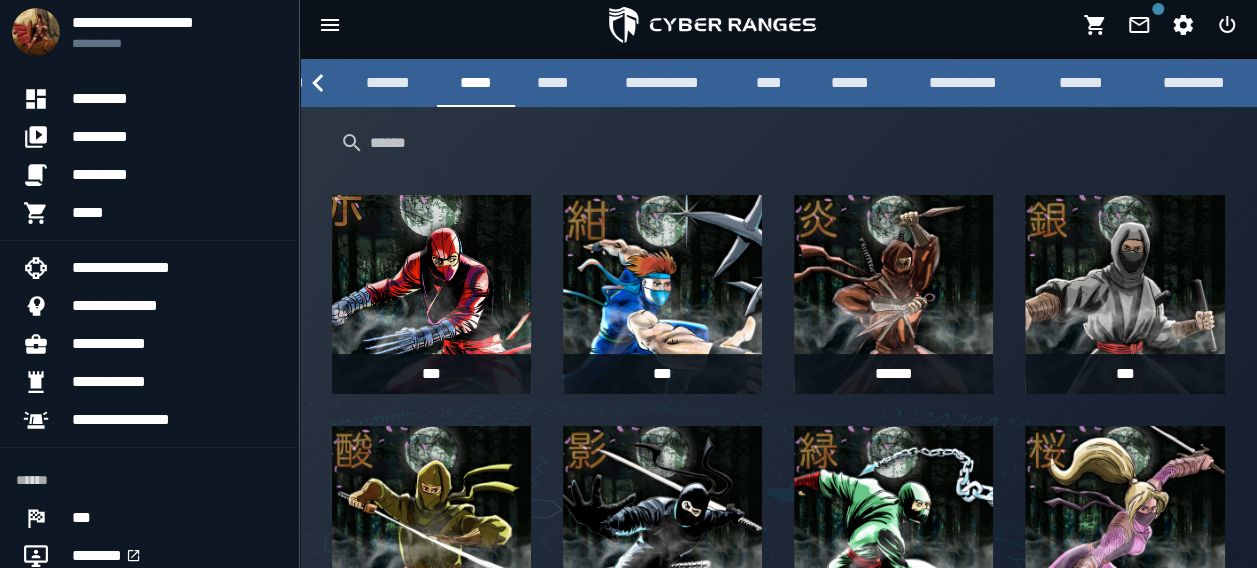 scroll, scrollTop: 500, scrollLeft: 0, axis: vertical 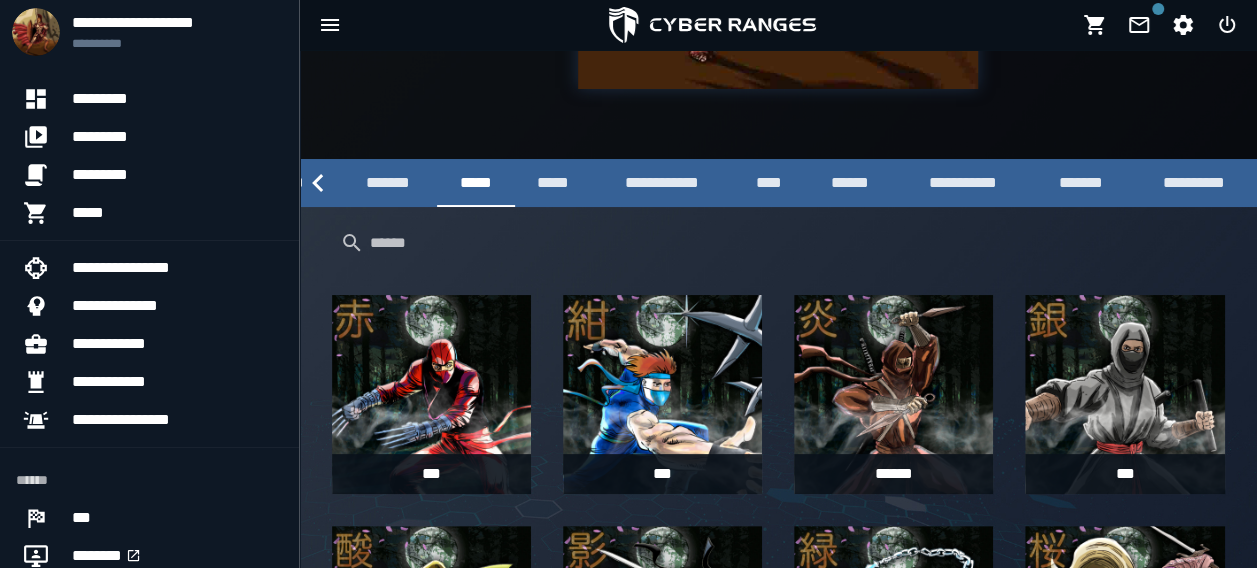 click 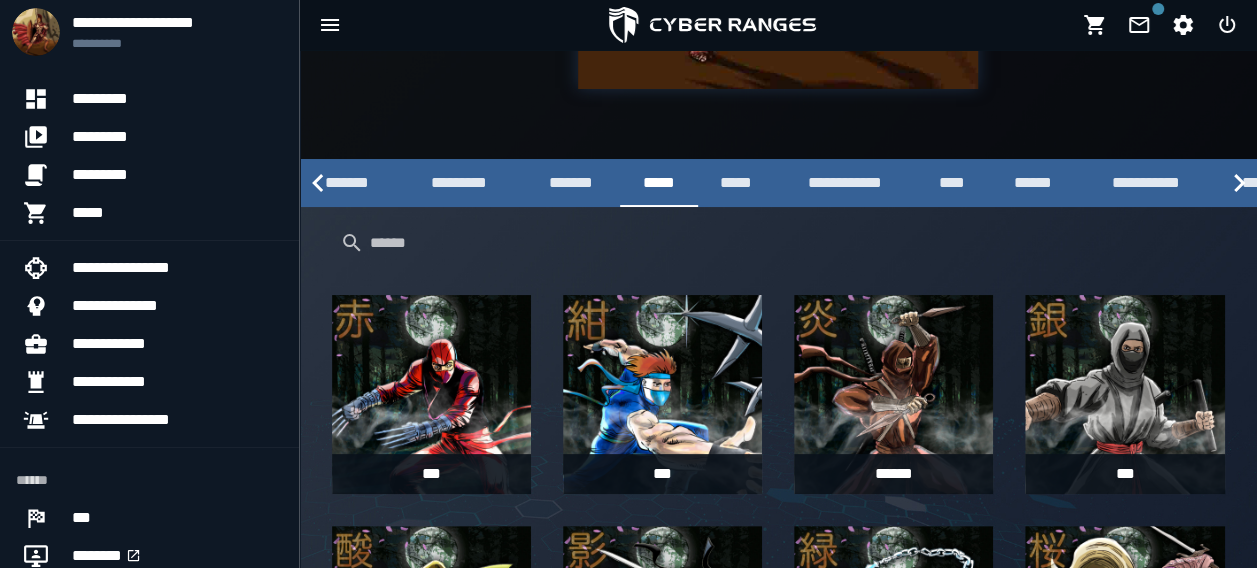 click 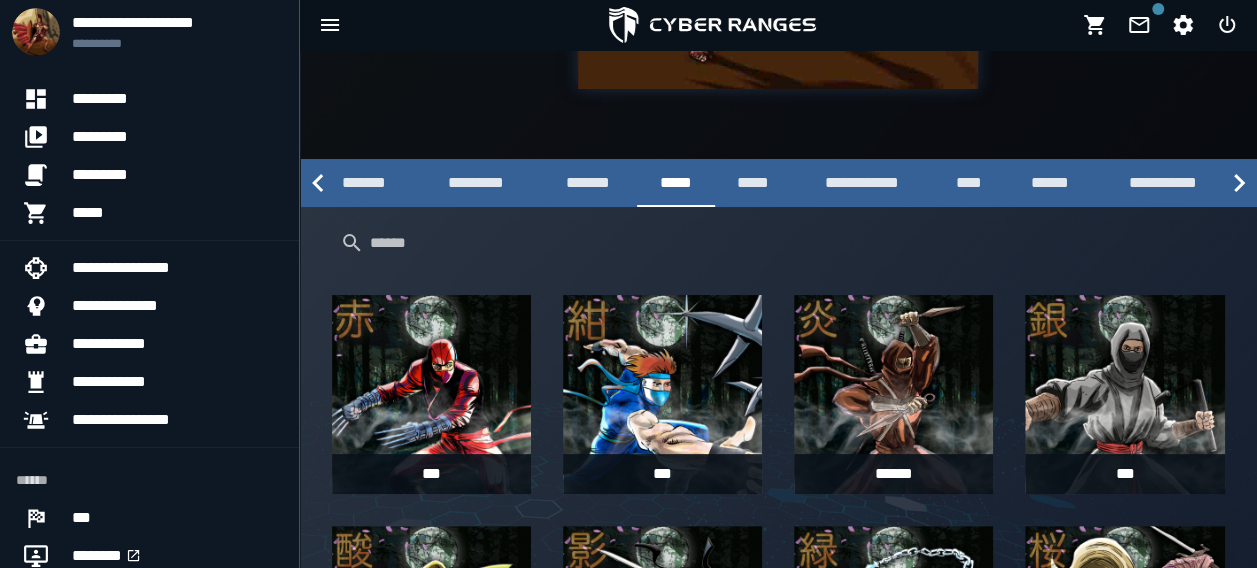 click 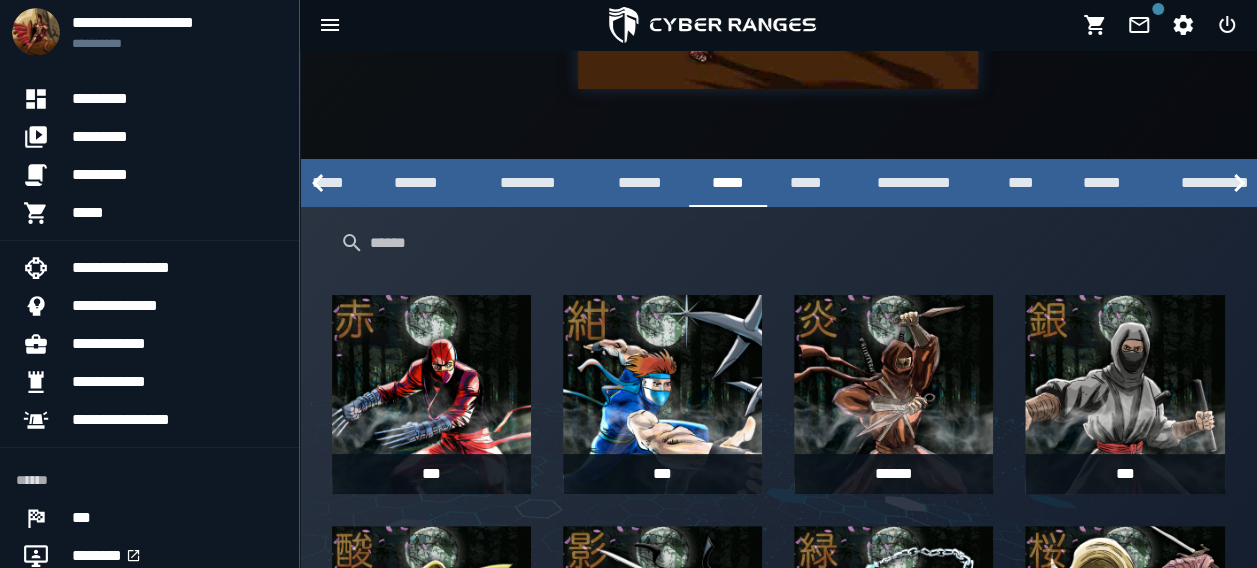click 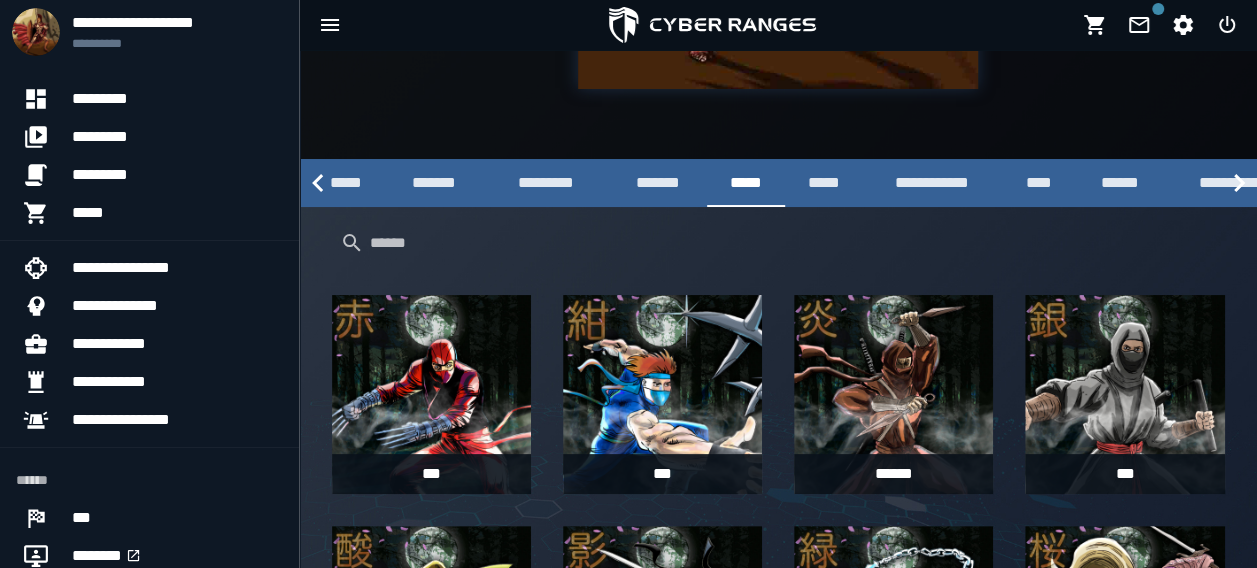 click 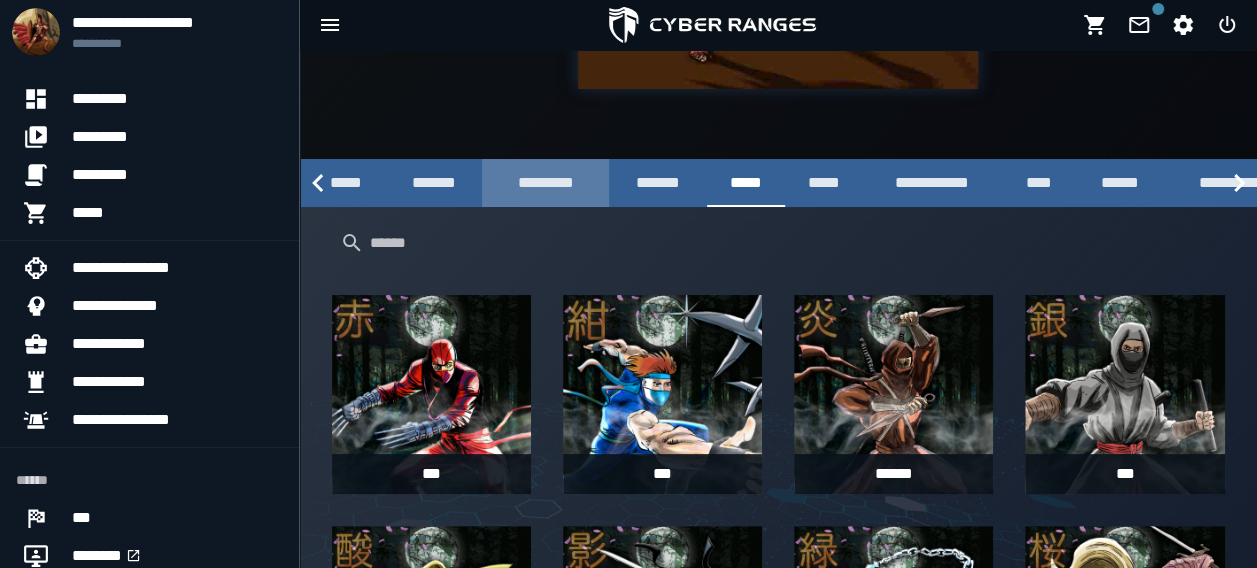click on "*********" at bounding box center [545, 183] 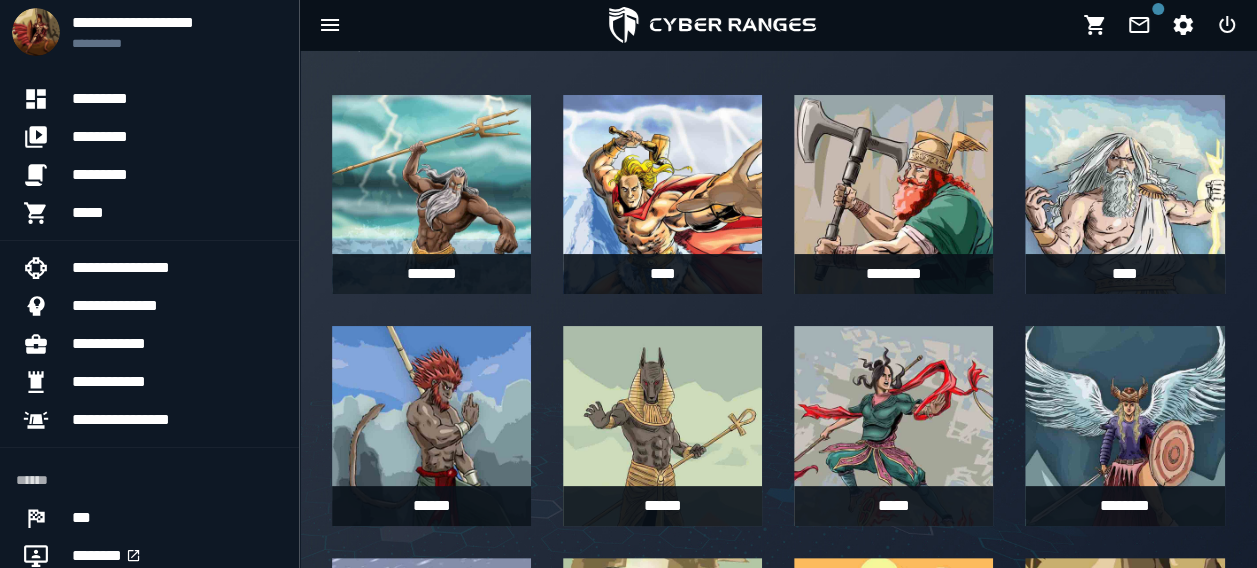 scroll, scrollTop: 936, scrollLeft: 0, axis: vertical 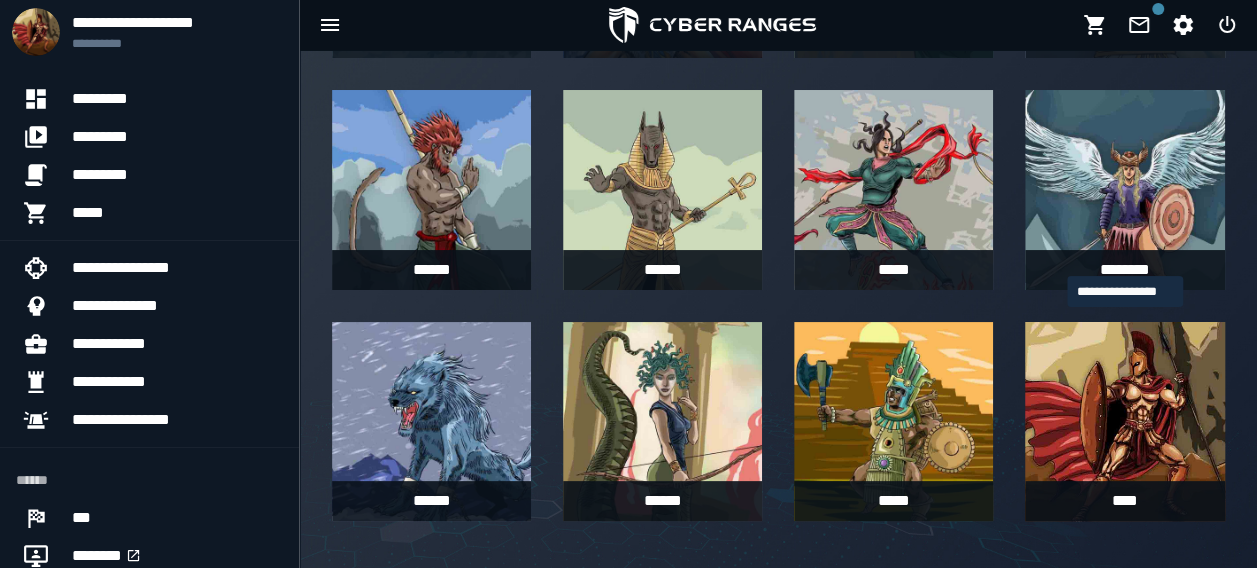 click at bounding box center (1125, 421) 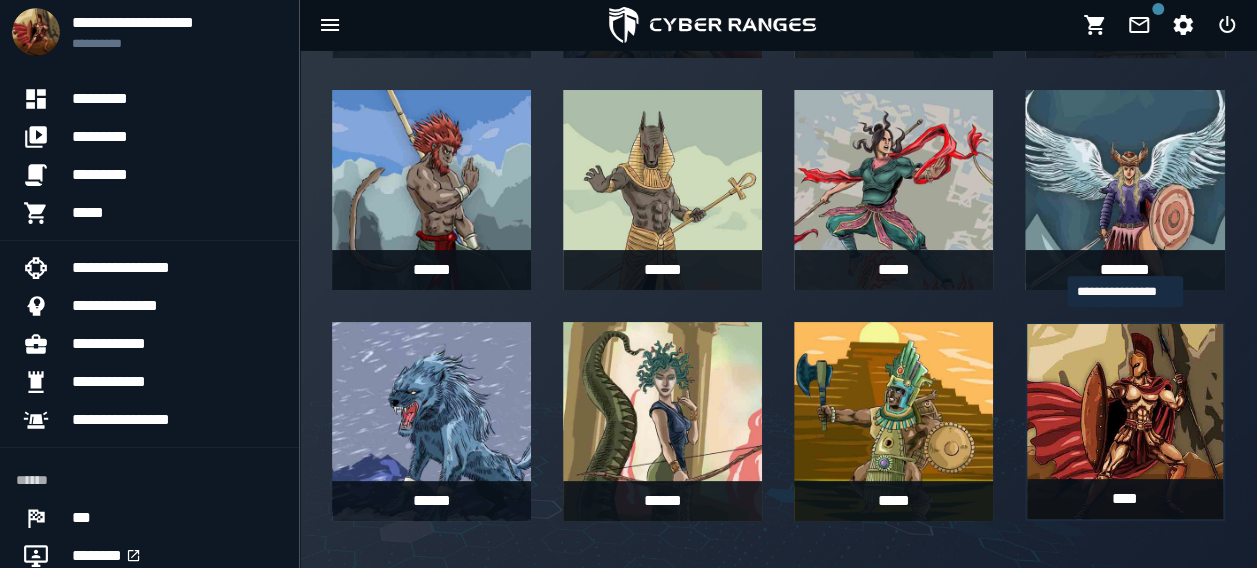 click at bounding box center (1125, 421) 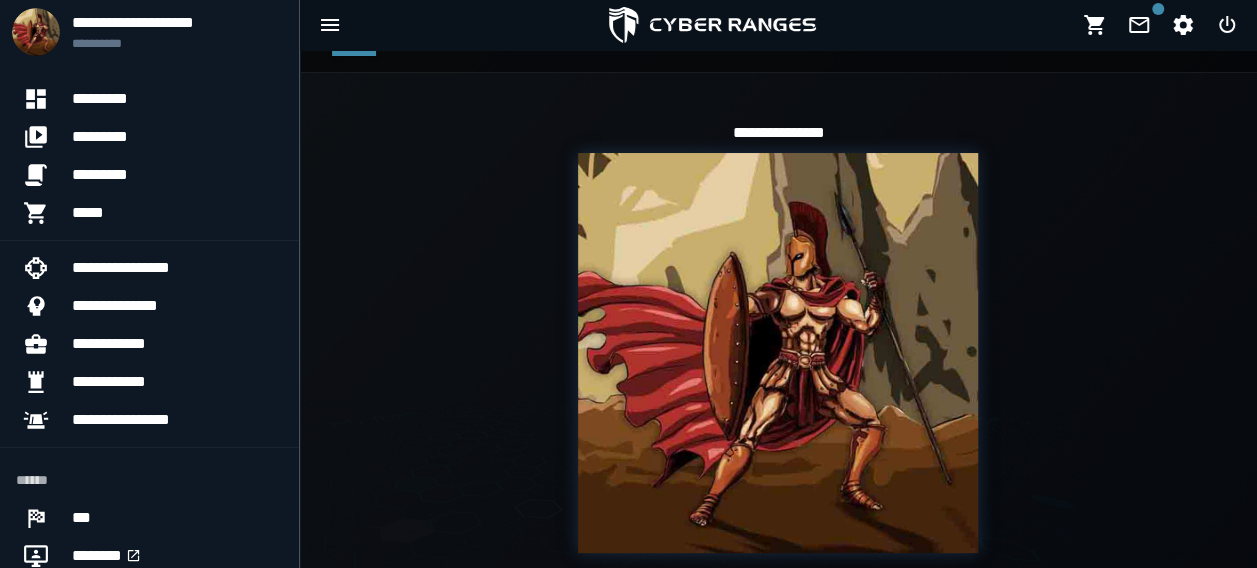 scroll, scrollTop: 0, scrollLeft: 0, axis: both 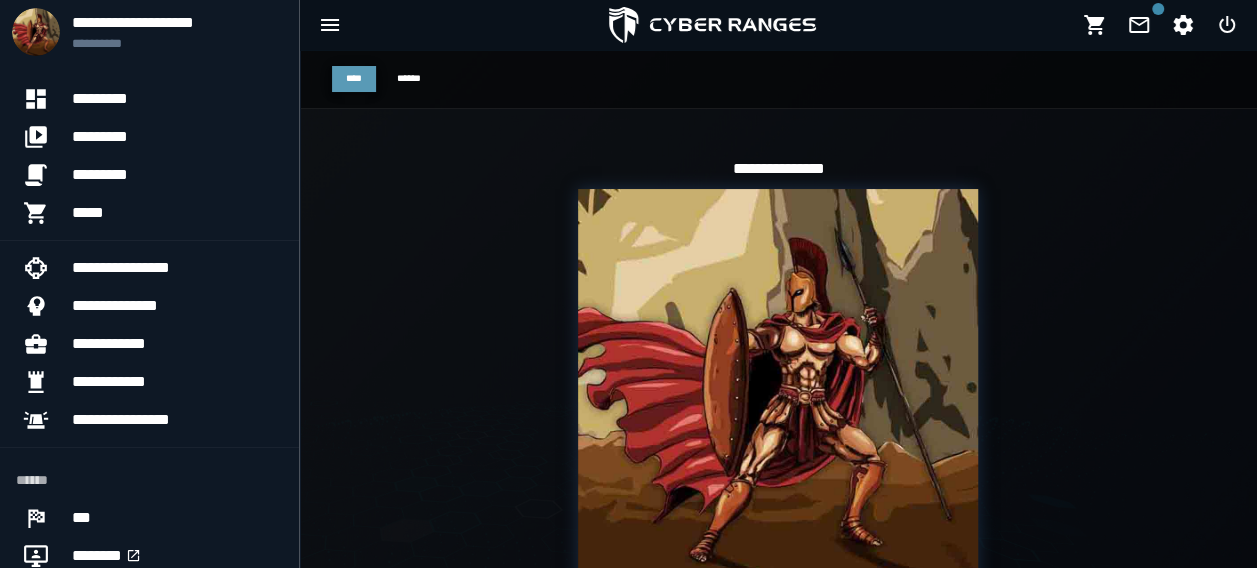 click on "****" at bounding box center [354, 78] 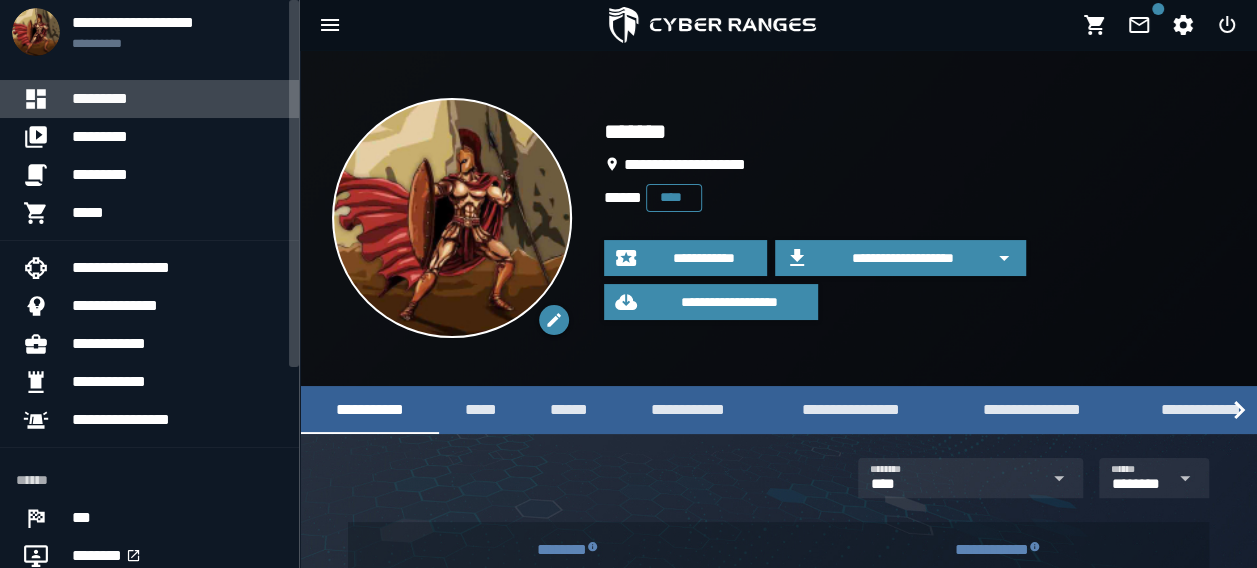 click on "*********" at bounding box center (177, 99) 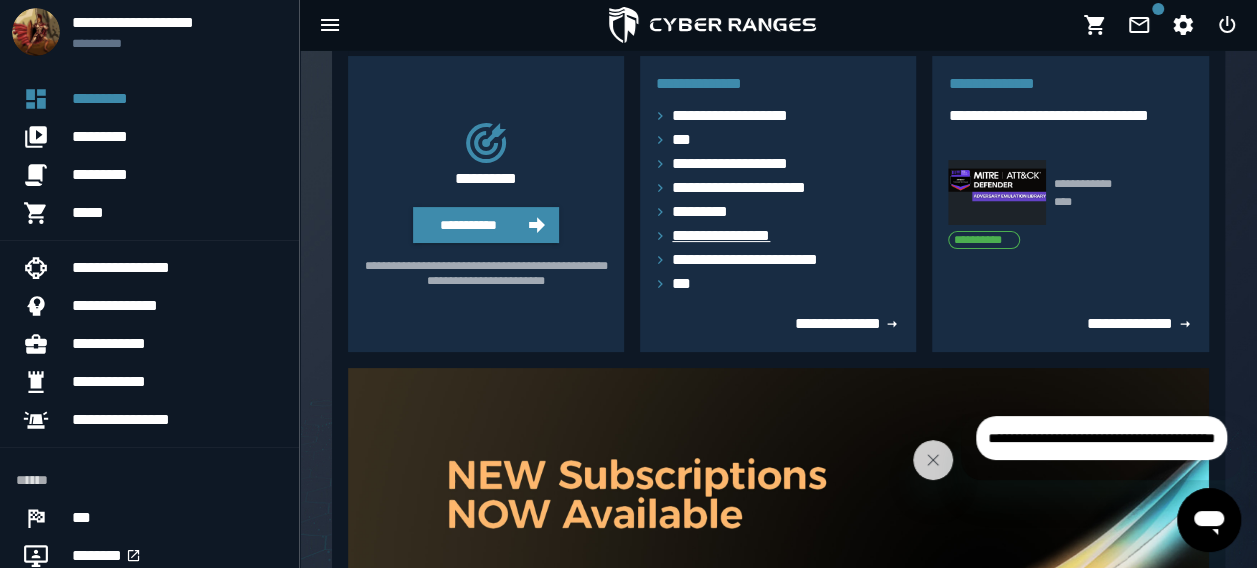 scroll, scrollTop: 0, scrollLeft: 0, axis: both 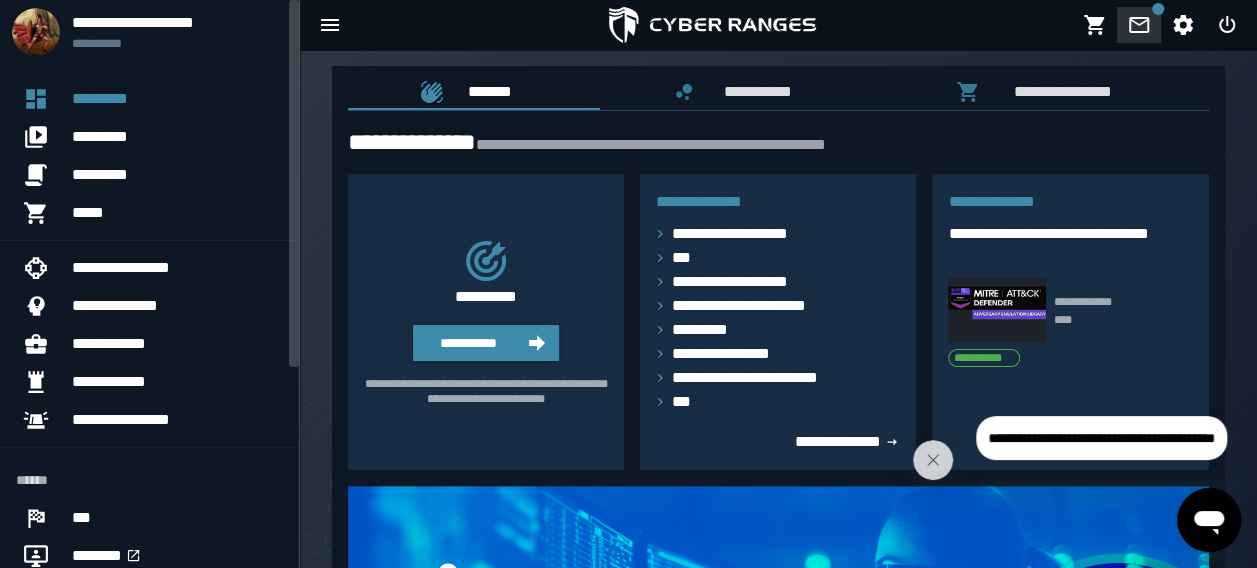 click 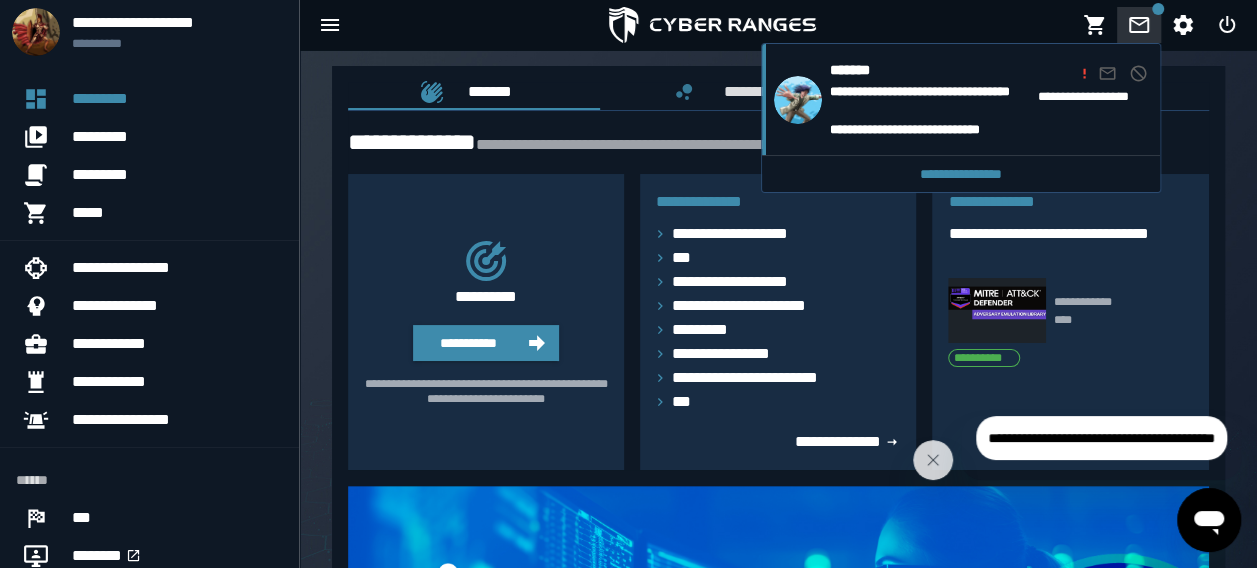 click 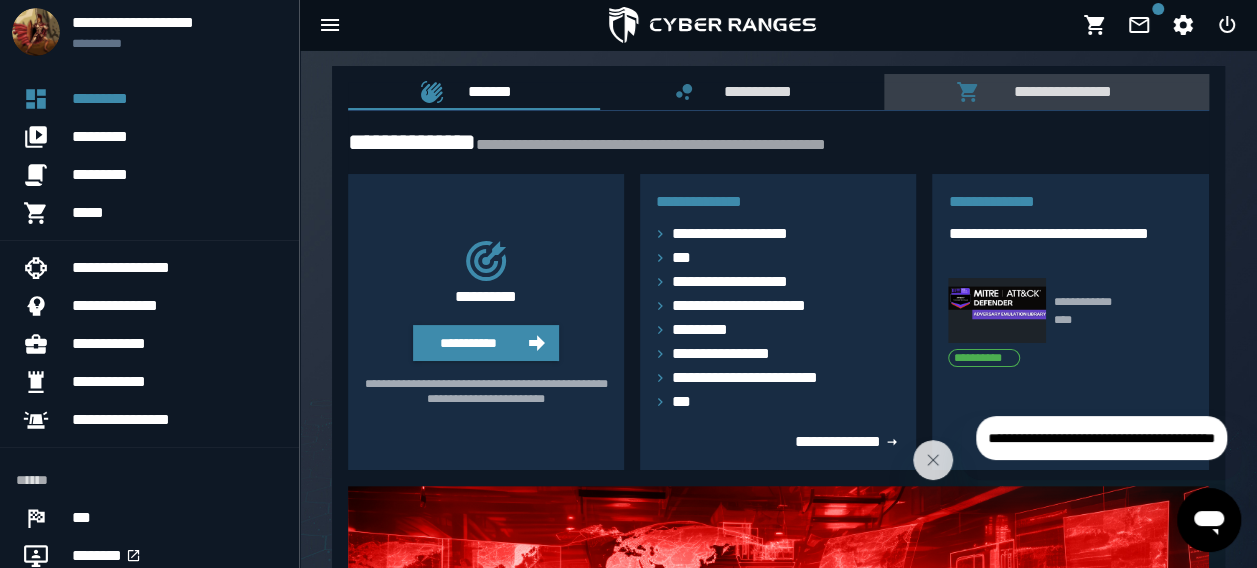 click on "**********" at bounding box center (1046, 92) 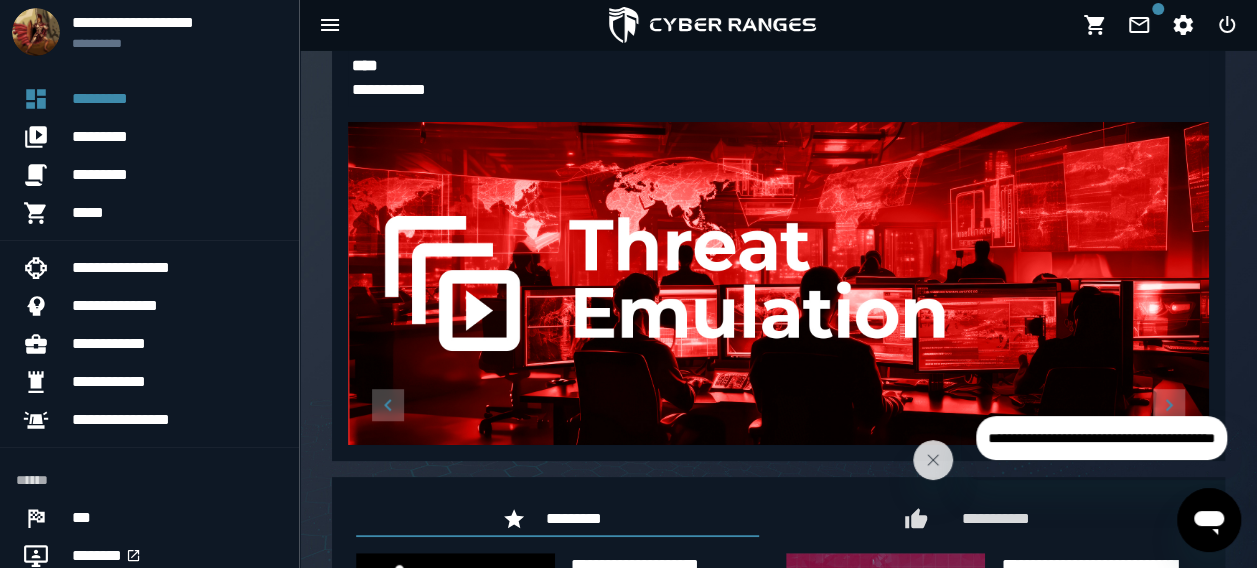 scroll, scrollTop: 500, scrollLeft: 0, axis: vertical 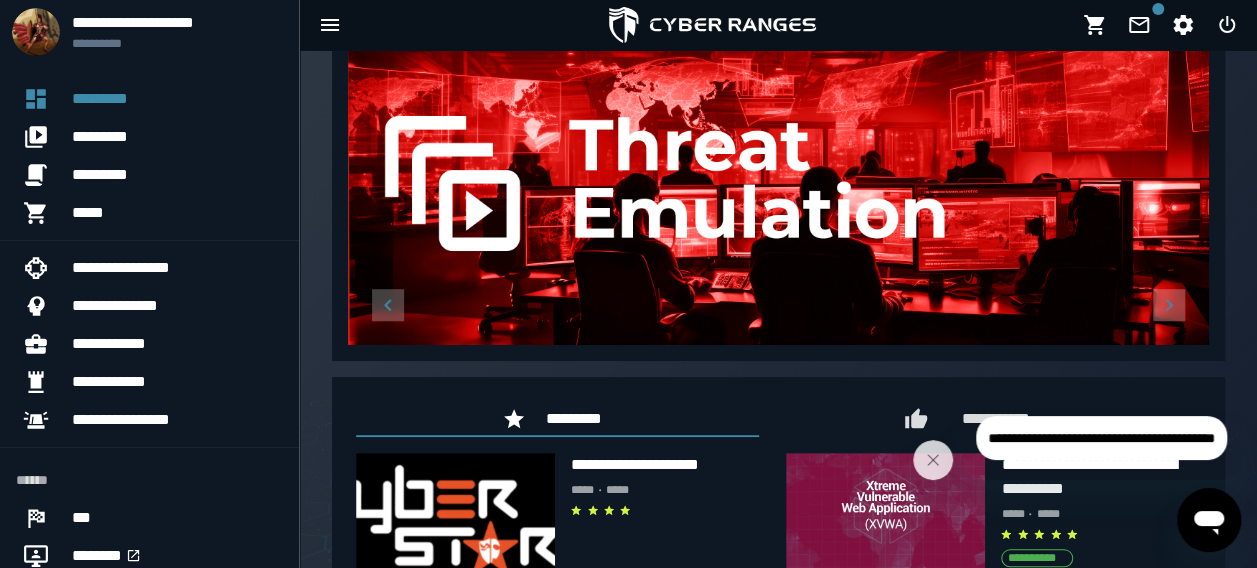 click at bounding box center [778, 183] 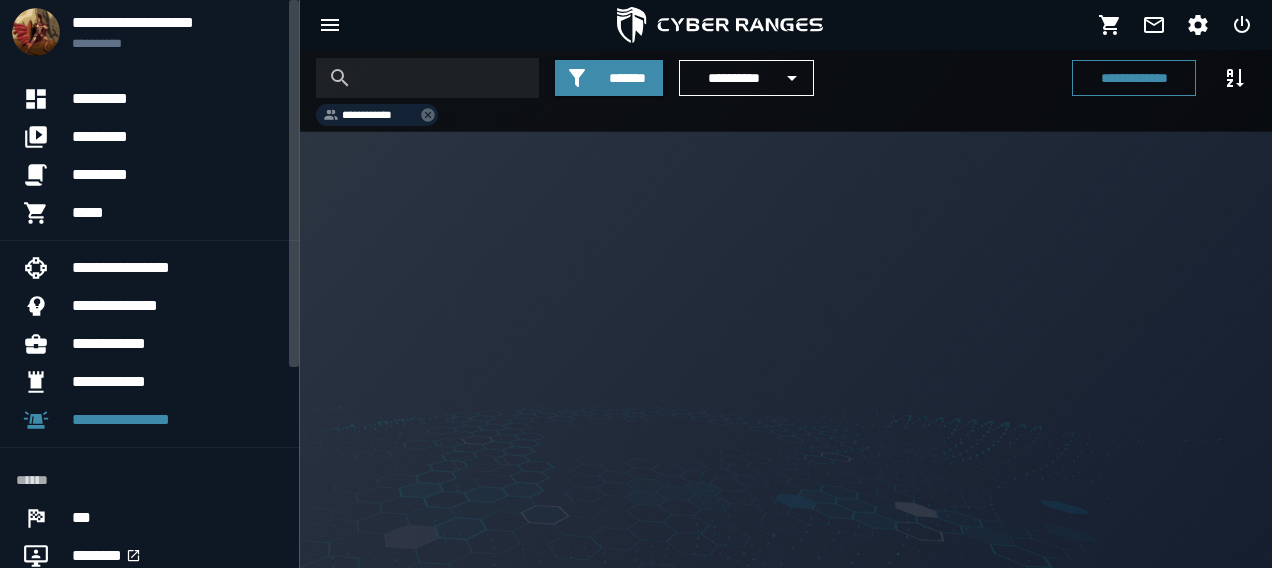 scroll, scrollTop: 0, scrollLeft: 0, axis: both 